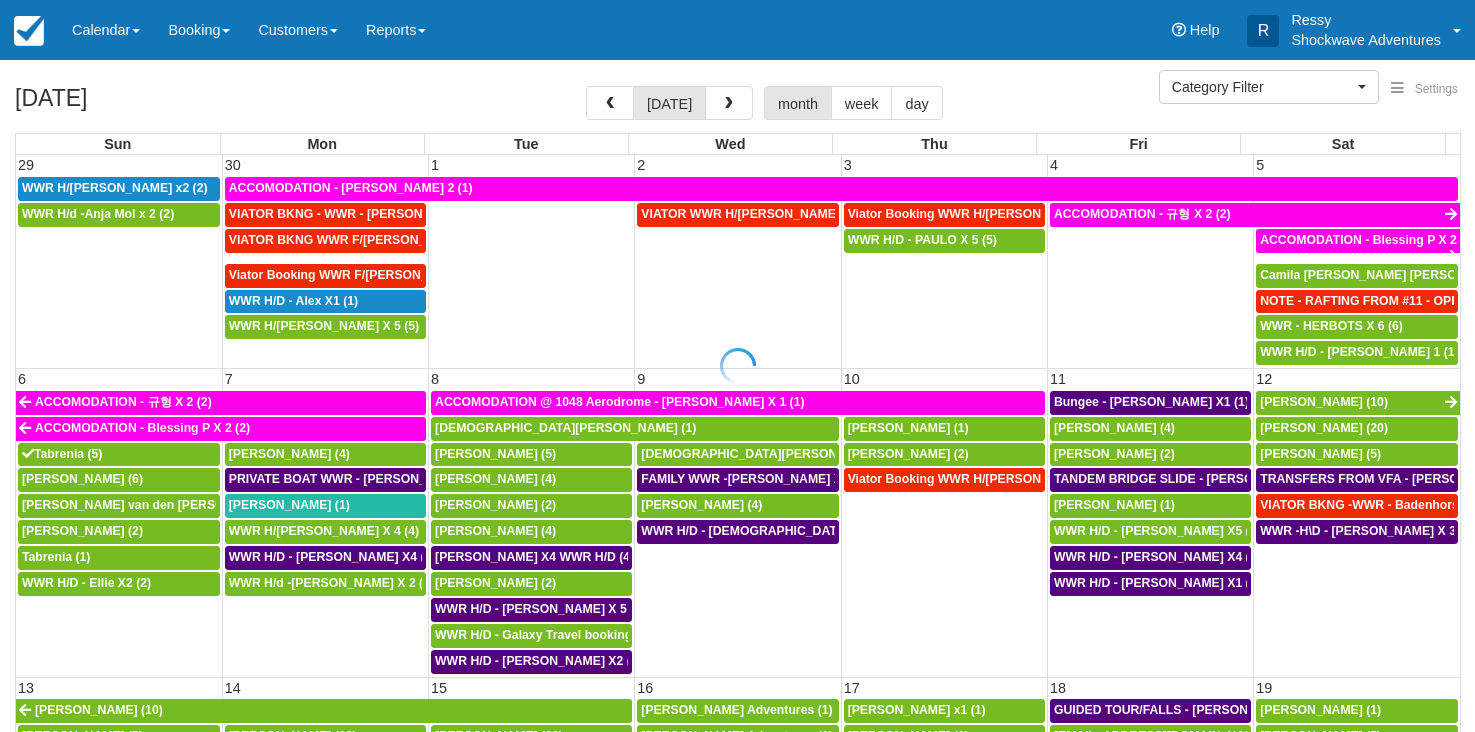 select 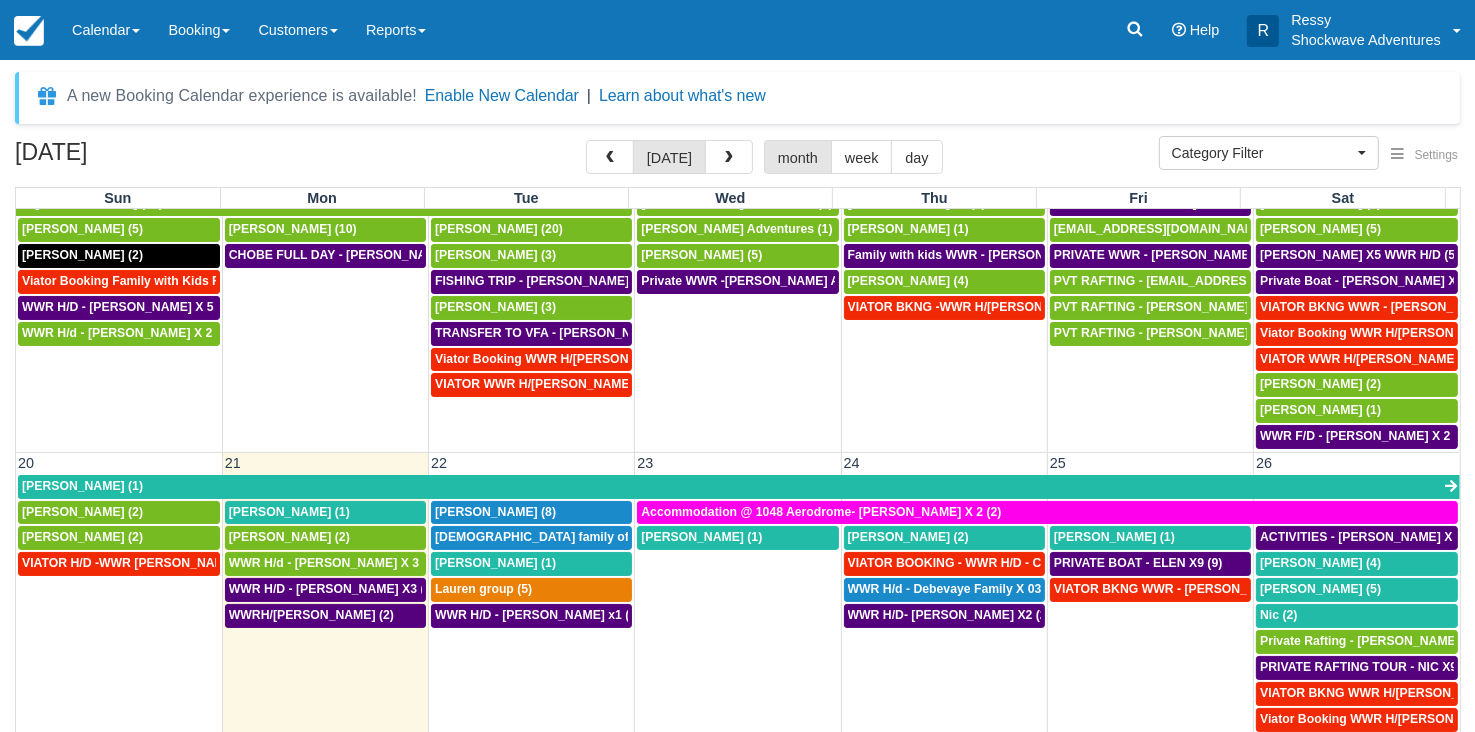 scroll, scrollTop: 640, scrollLeft: 0, axis: vertical 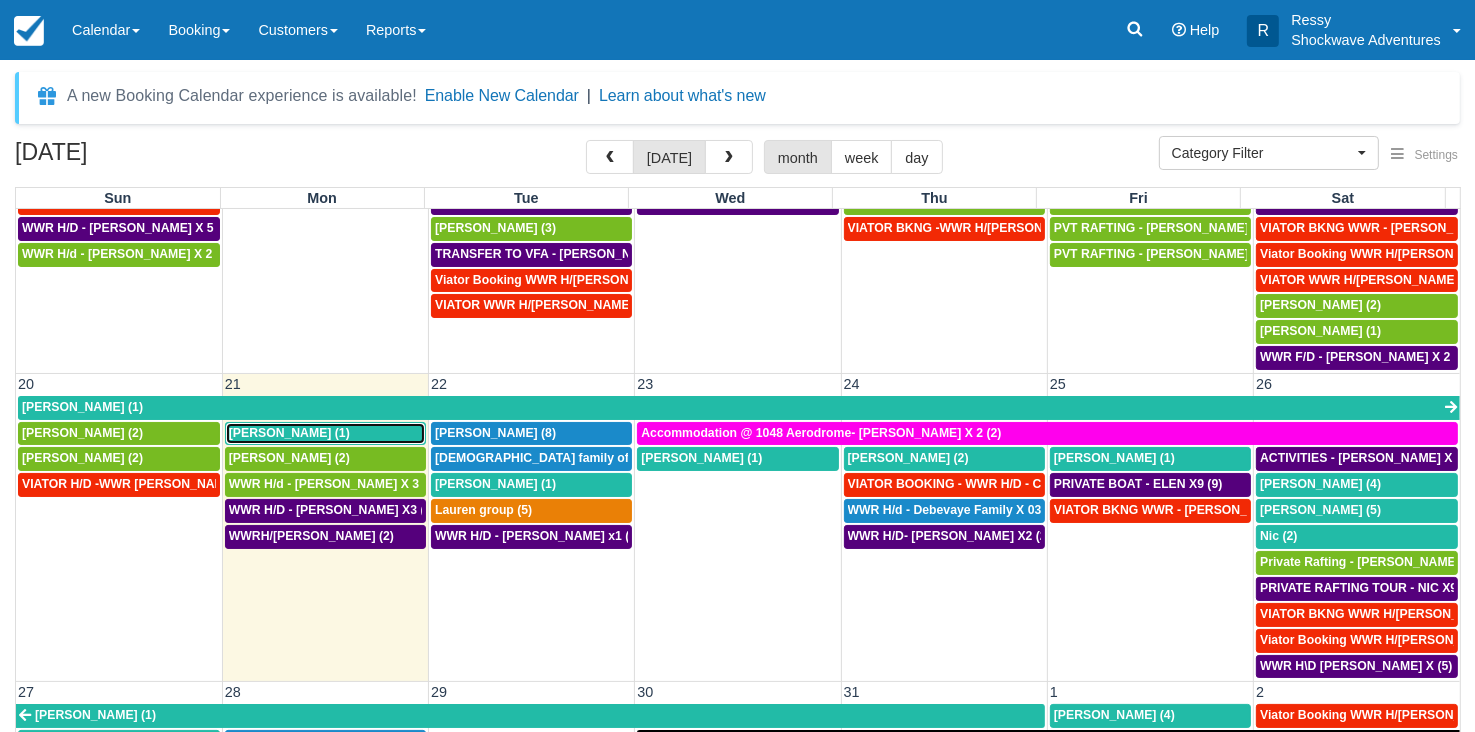 click on "Clarabelle Watson (1)" at bounding box center (289, 433) 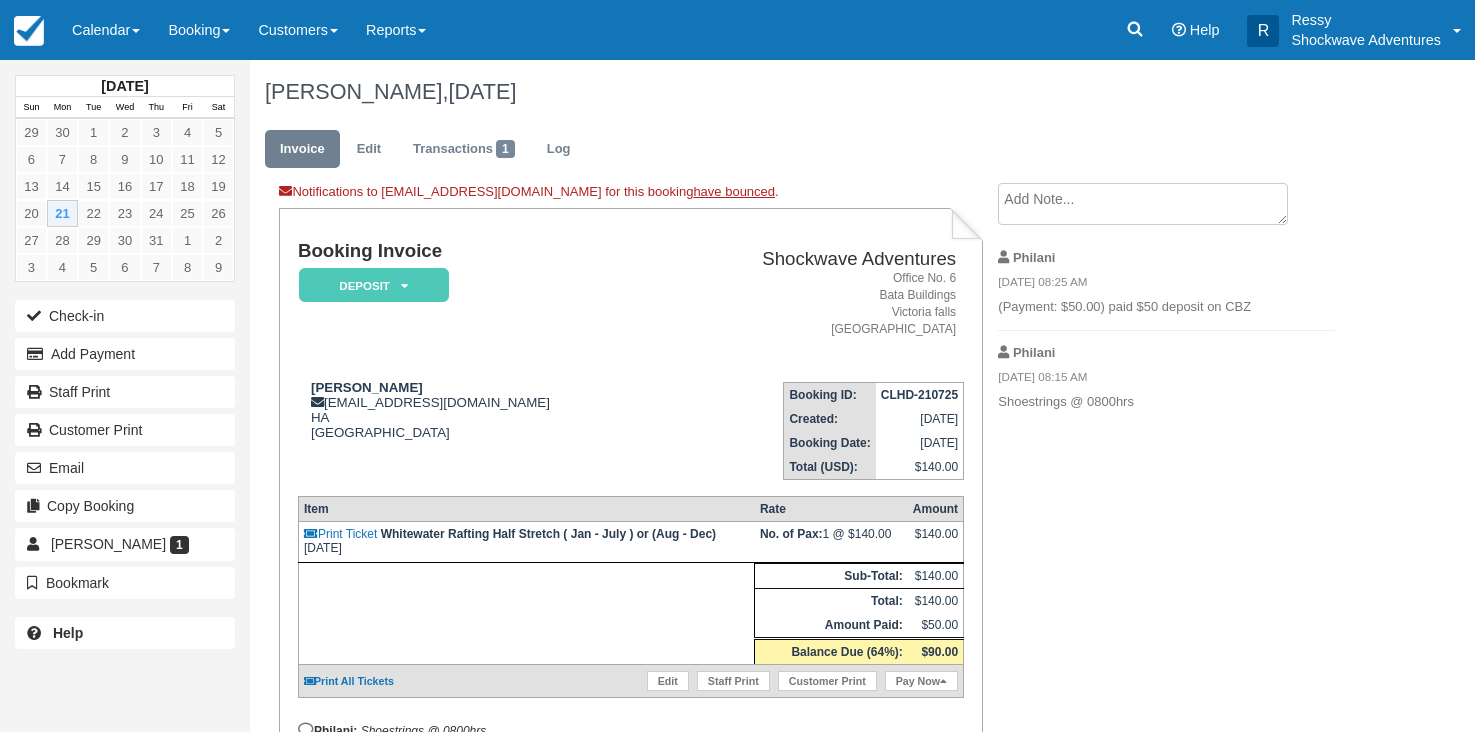scroll, scrollTop: 0, scrollLeft: 0, axis: both 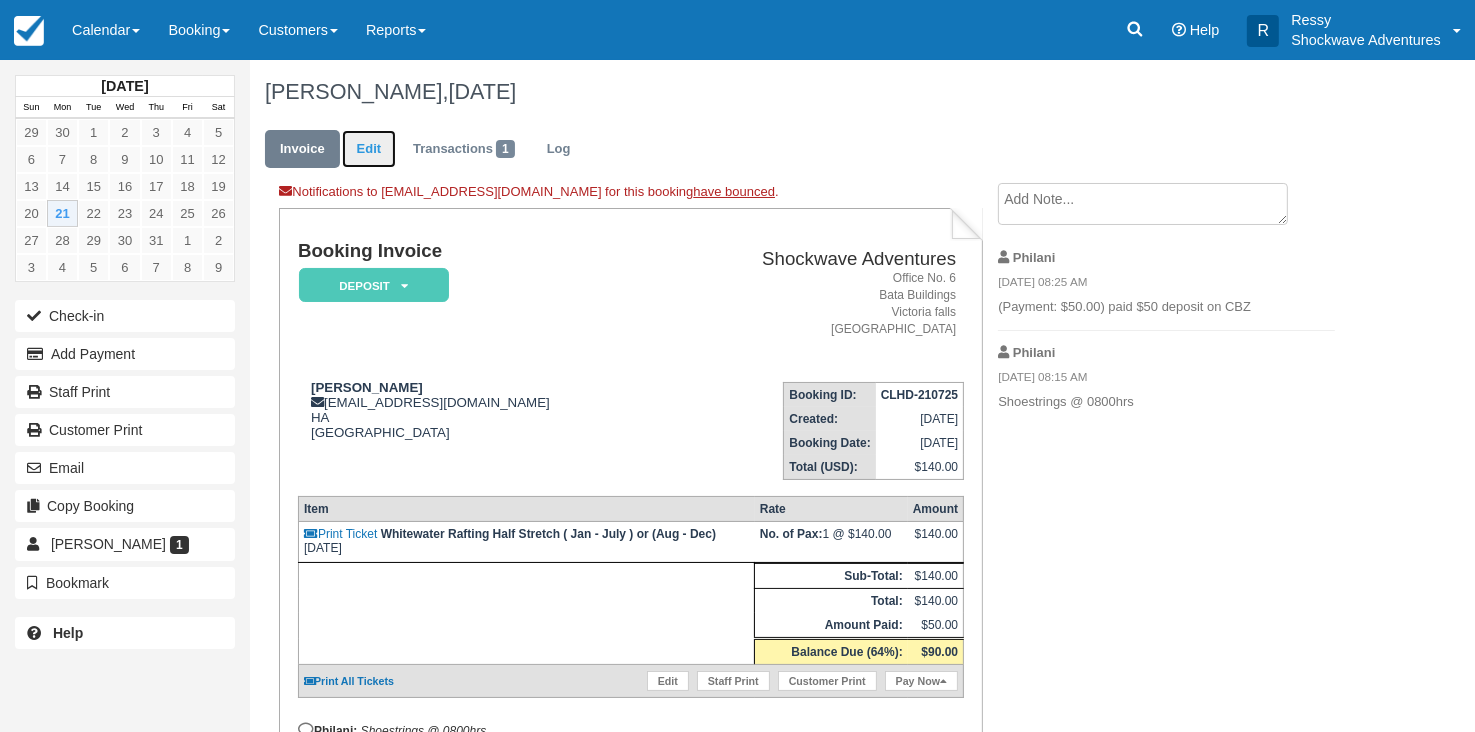 click on "Edit" at bounding box center (369, 149) 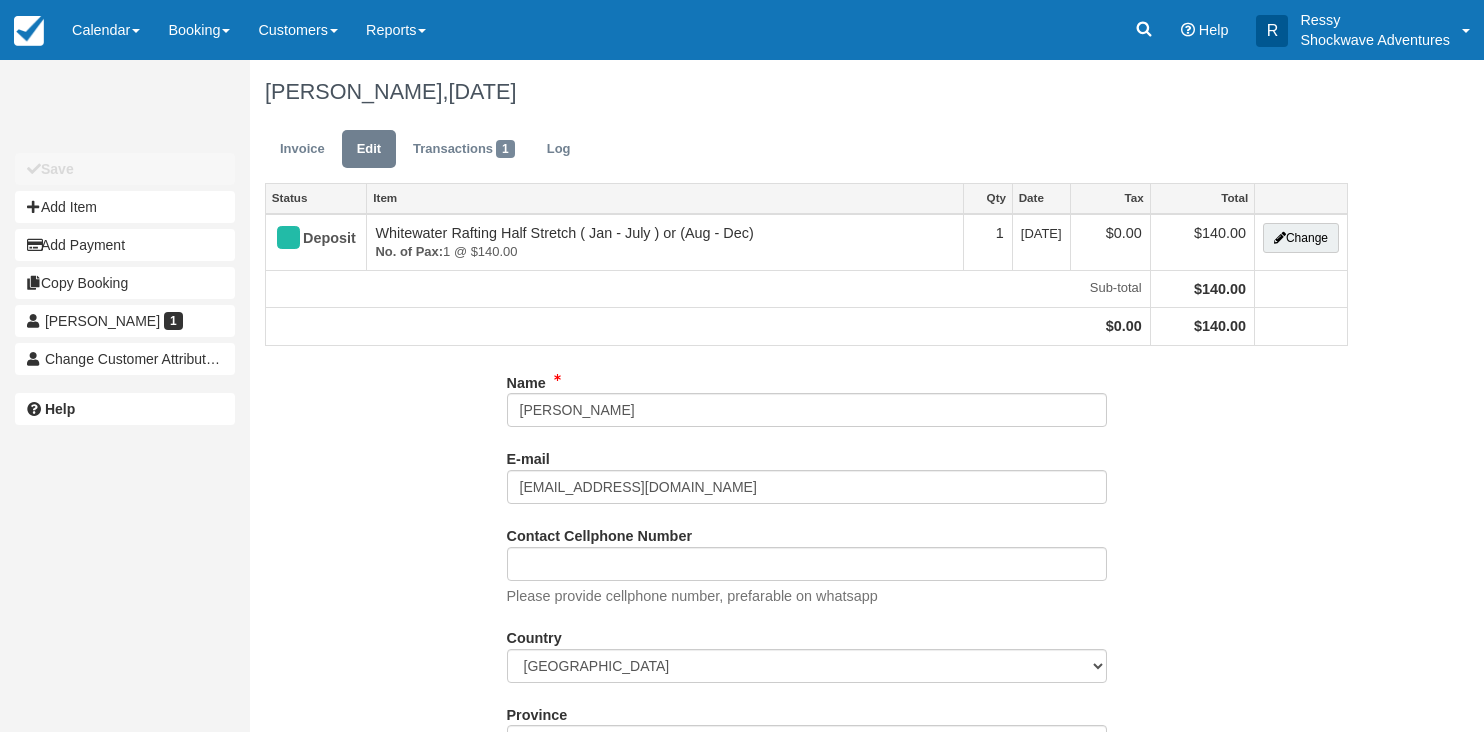 scroll, scrollTop: 0, scrollLeft: 0, axis: both 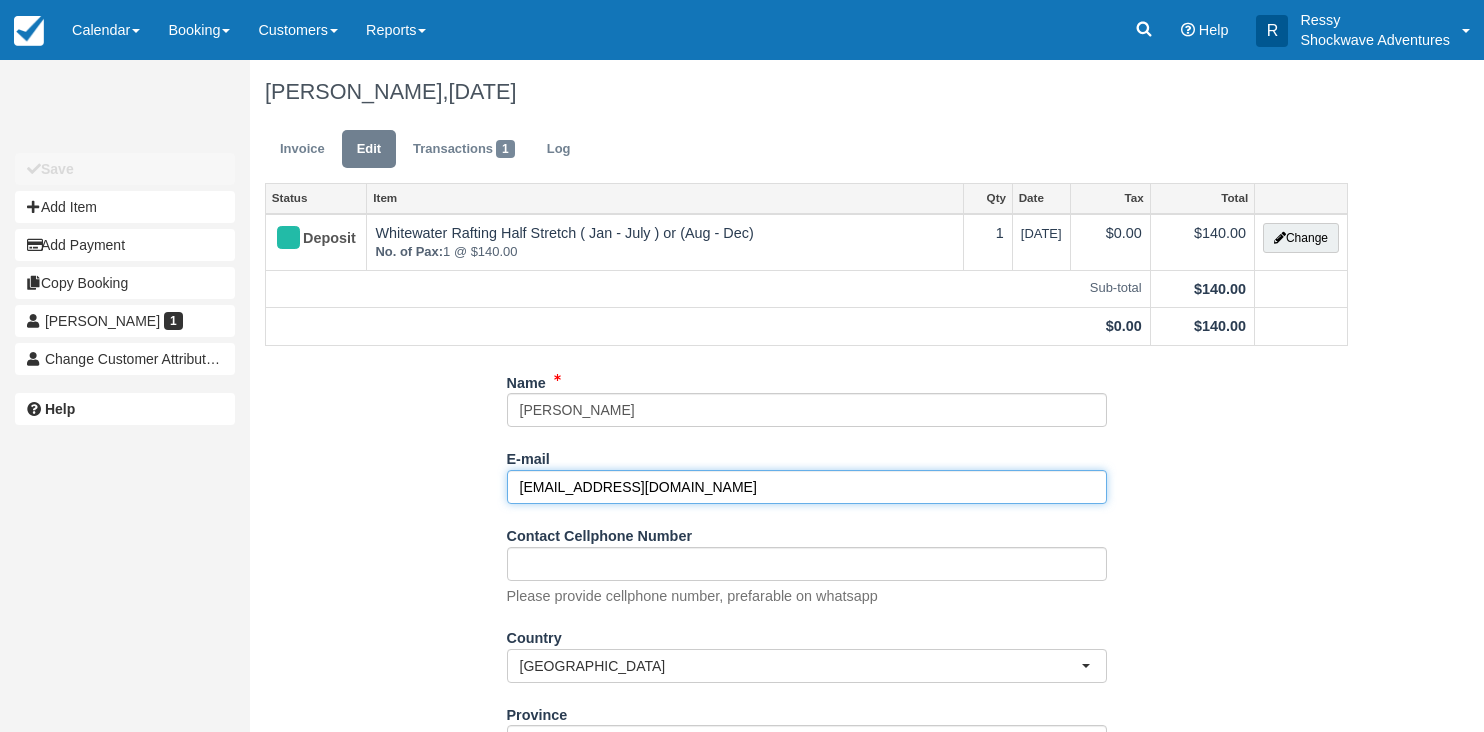 click on "[EMAIL_ADDRESS][DOMAIN_NAME]" at bounding box center [807, 487] 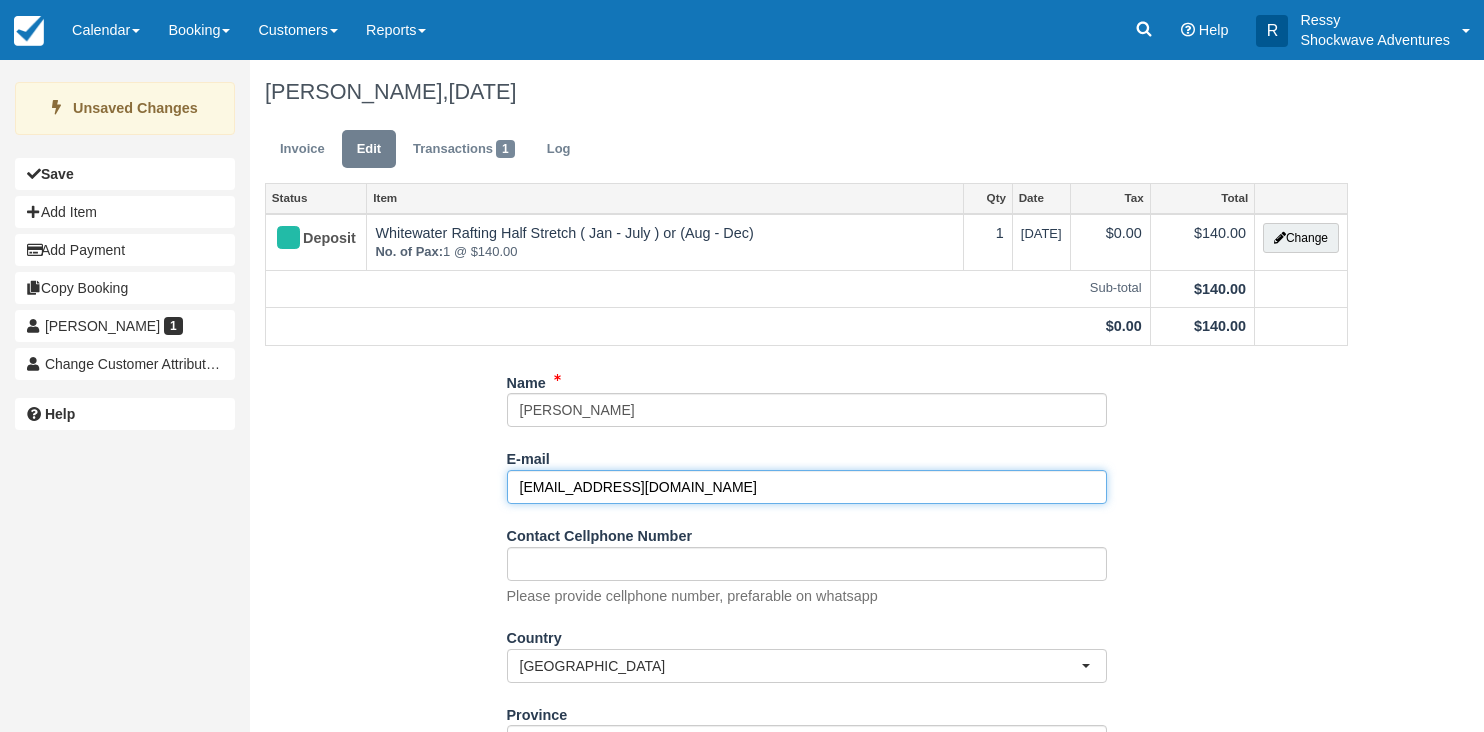 scroll, scrollTop: 192, scrollLeft: 0, axis: vertical 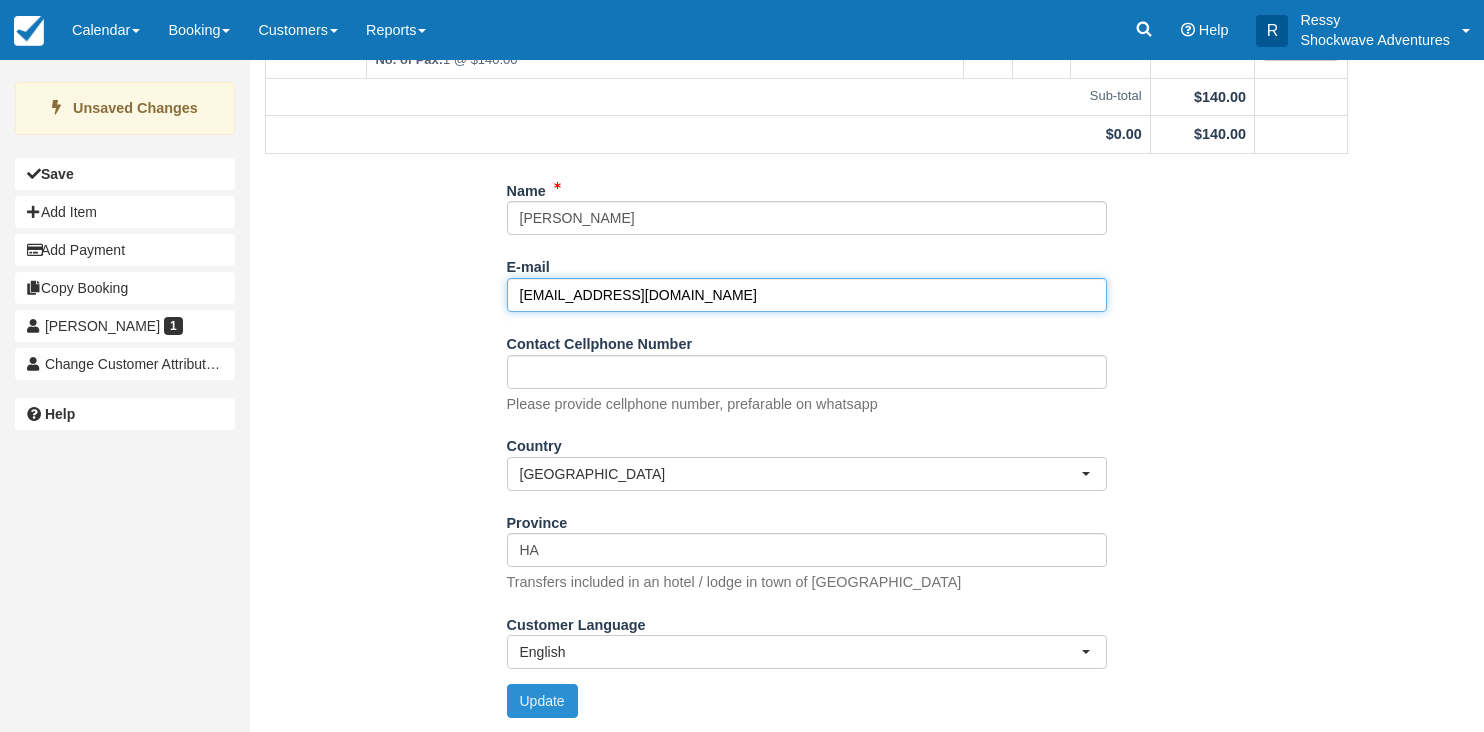 type on "[EMAIL_ADDRESS][DOMAIN_NAME]" 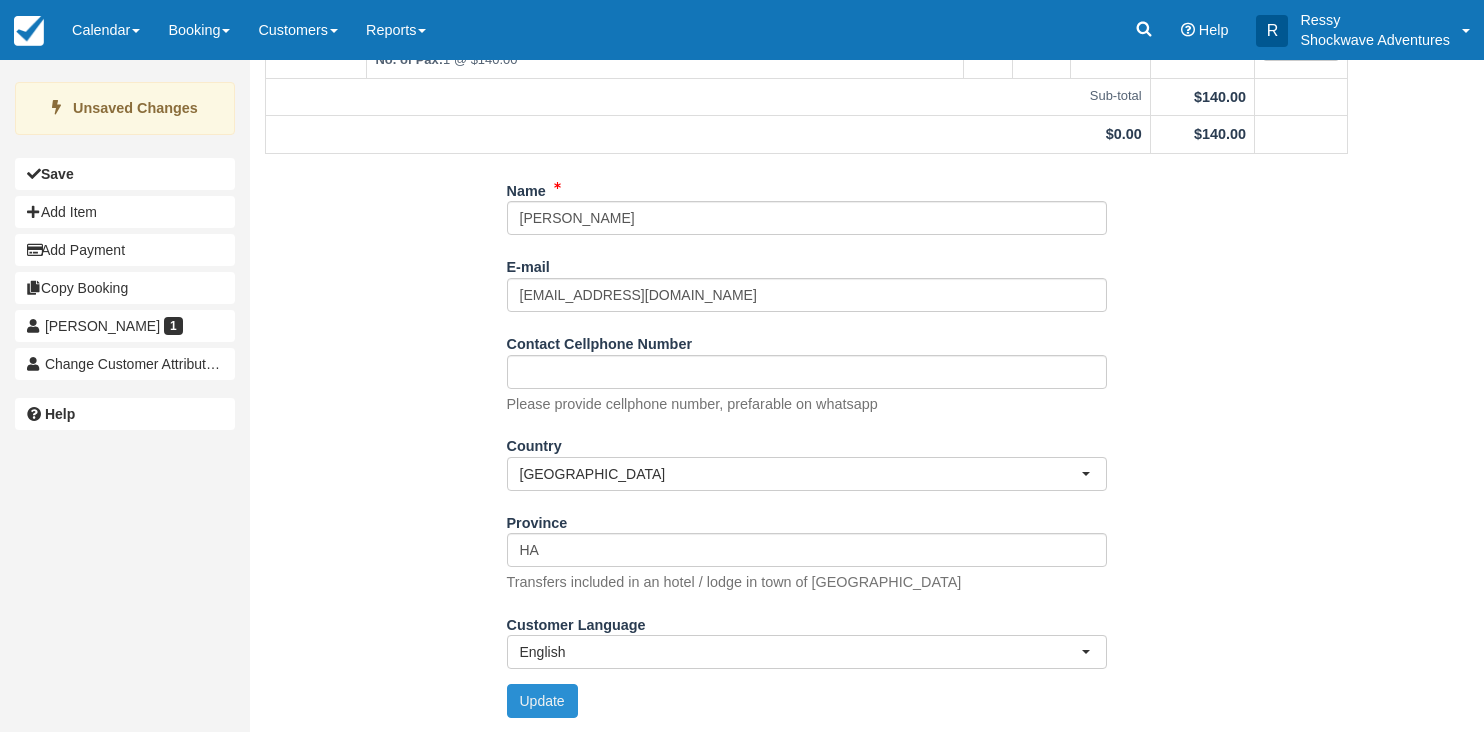click on "Update" at bounding box center [542, 701] 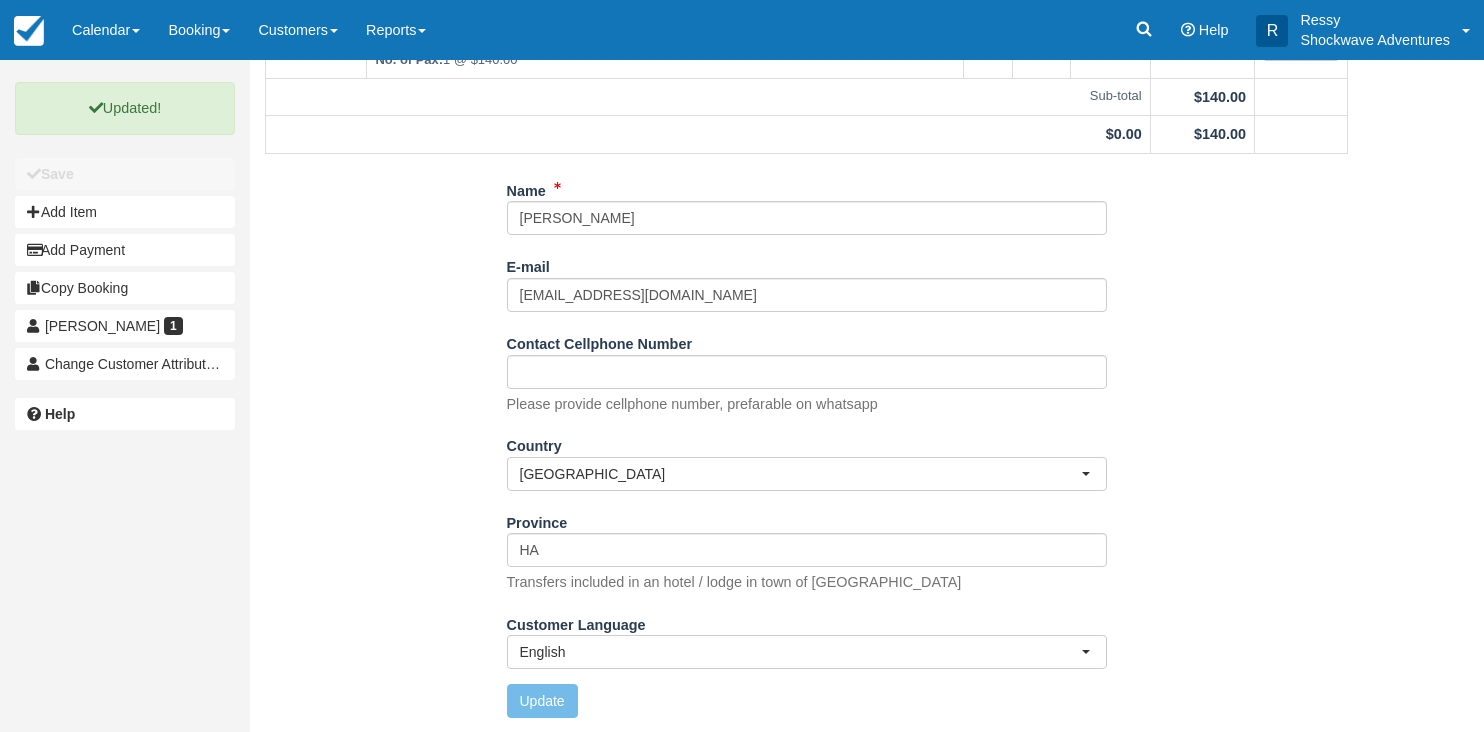 click on "Updated!
Unsaved Changes
Save
Add Item
Add Payment
Copy Booking
Clarabelle Watson   1
Change Customer Attribution
Help
Clarabelle Watson,  July 21 2025
Invoice
Edit
Transactions  1
Log
Status
Item
Qty
Date
Tax
Total
Deposit Whitewater Rafting Half Stretch ( Jan - July ) or (Aug - Dec) No. of Pax:  1 @ $140.00 1 Mon Jul 21, 2025 $0.00 $140.00
Change
Sub-total
$140.00
$0.00
$140.00" at bounding box center (742, 204) 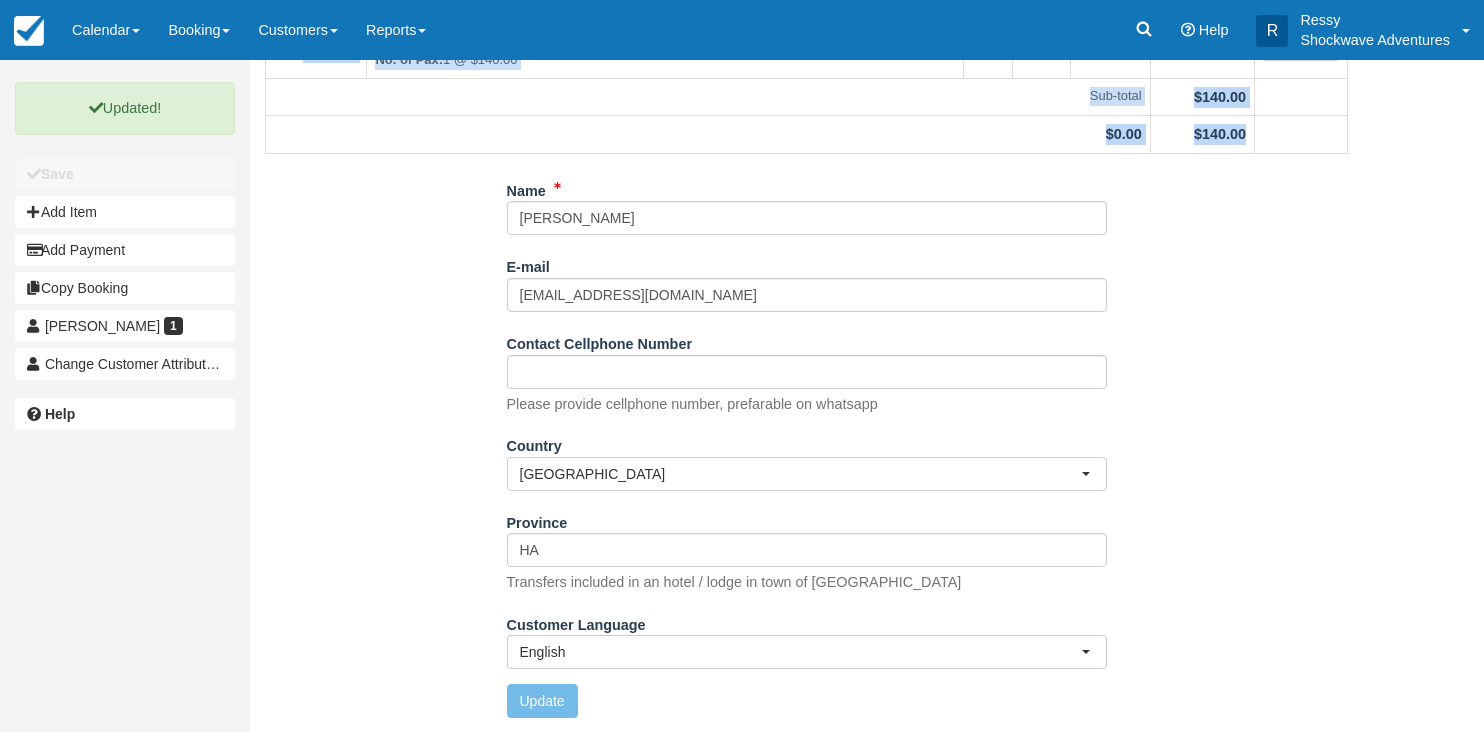 click on "Updated!
Unsaved Changes
Save
Add Item
Add Payment
Copy Booking
Clarabelle Watson   1
Change Customer Attribution
Help
Clarabelle Watson,  July 21 2025
Invoice
Edit
Transactions  1
Log
Status
Item
Qty
Date
Tax
Total
Deposit Whitewater Rafting Half Stretch ( Jan - July ) or (Aug - Dec) No. of Pax:  1 @ $140.00 1 Mon Jul 21, 2025 $0.00 $140.00
Change
Sub-total
$140.00
$0.00
$140.00" at bounding box center [742, 204] 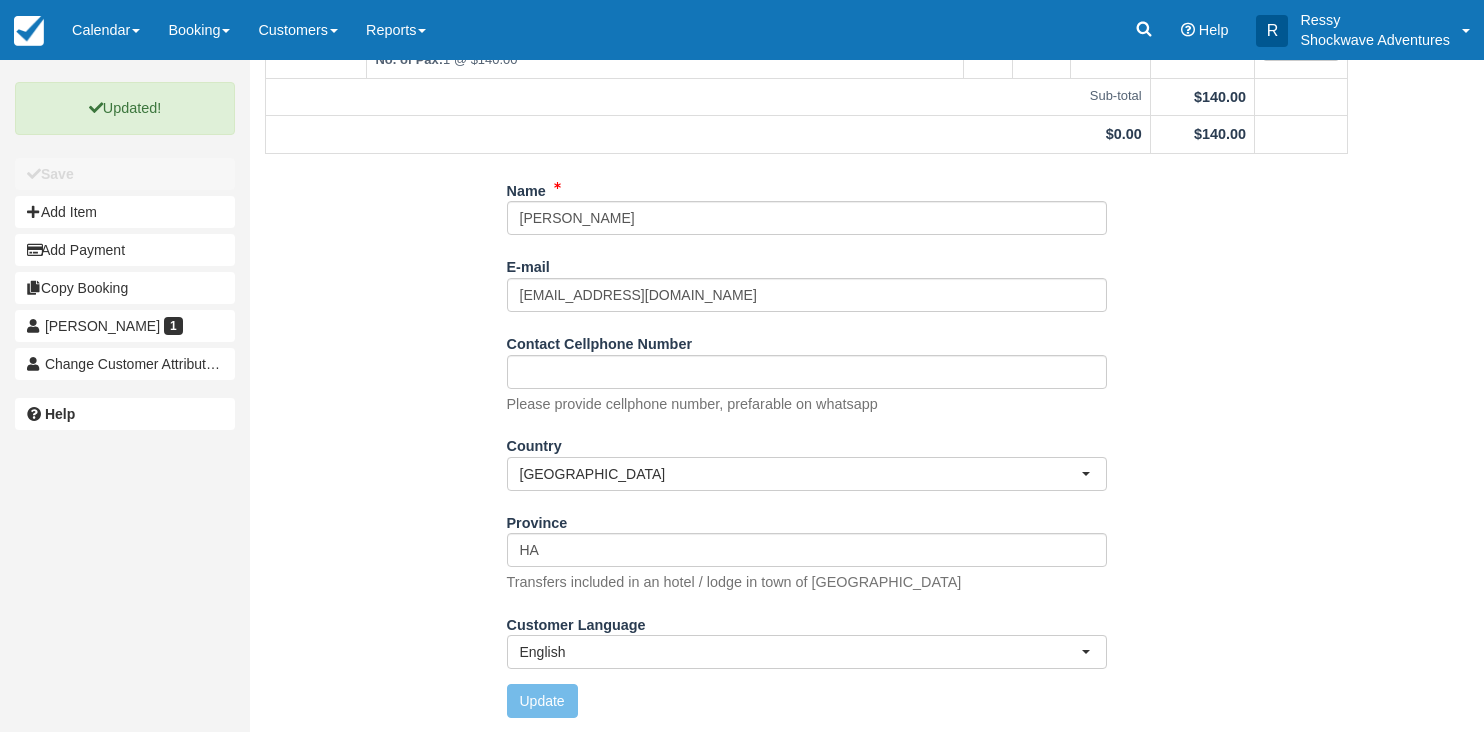 click on "Name
Clarabelle Watson
E-mail
clarabellew@icloud.com
Did you mean  ?
Contact Cellphone Number
Please provide cellphone number, prefarable on whatsapp
Country
Zimbabwe   Afghanistan Albania Algeria American Samoa Andorra Angola Anguilla Antigua And Barbuda Argentina Armenia Aruba Australia Austria Azerbaijan Bahamas Bahrain Bangladesh Barbados Belarus Belgium Belize Benin Bermuda Bhutan Bolivia Bosnia And Herzegovina Botswana Brazil Brunei Darussalam Bulgaria Burkina Faso Burundi Cambodia Cameroon Canada Cape Verde Cayman Islands Central African Republic Chad Chile China Collectivity of Saint Martin Colombia Comoros Congo (DC) Congo (R)" at bounding box center (806, 454) 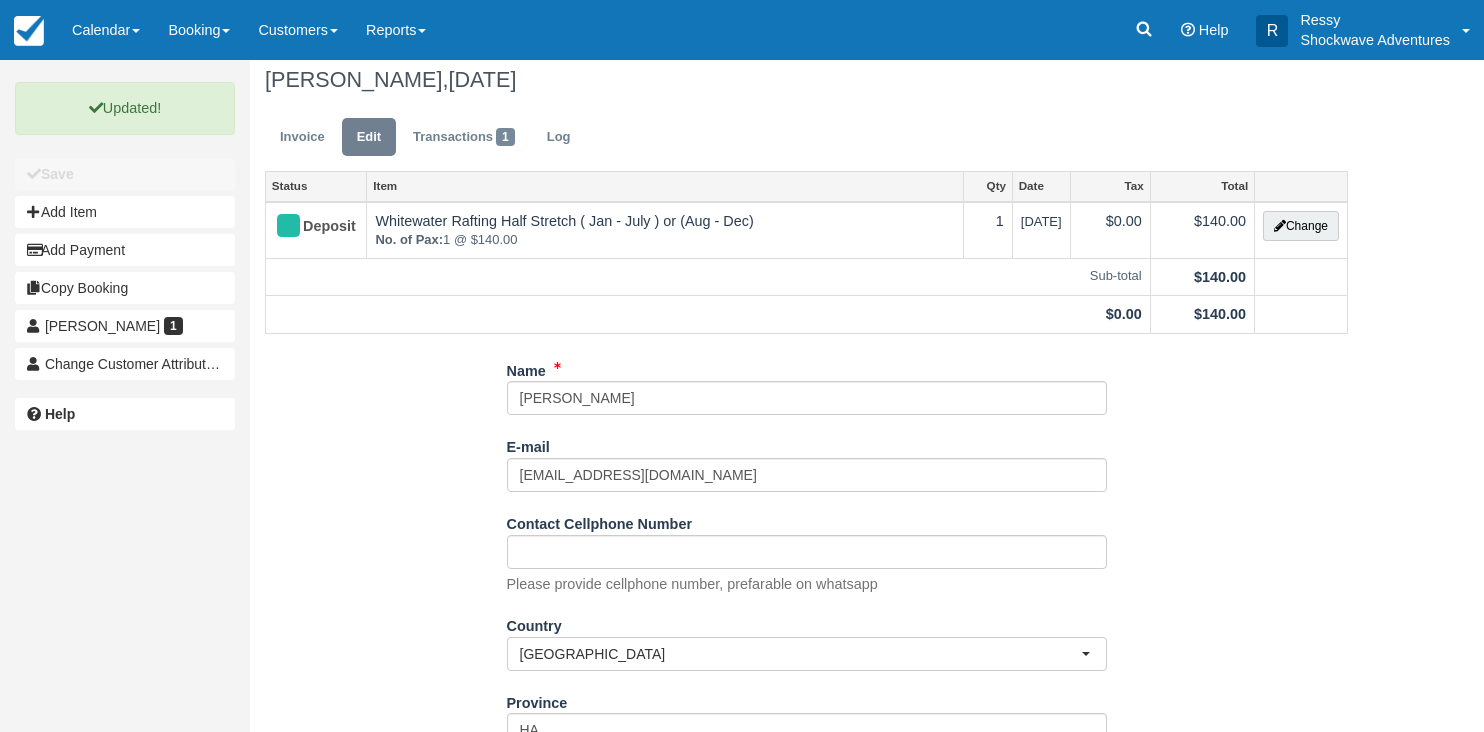 scroll, scrollTop: 0, scrollLeft: 0, axis: both 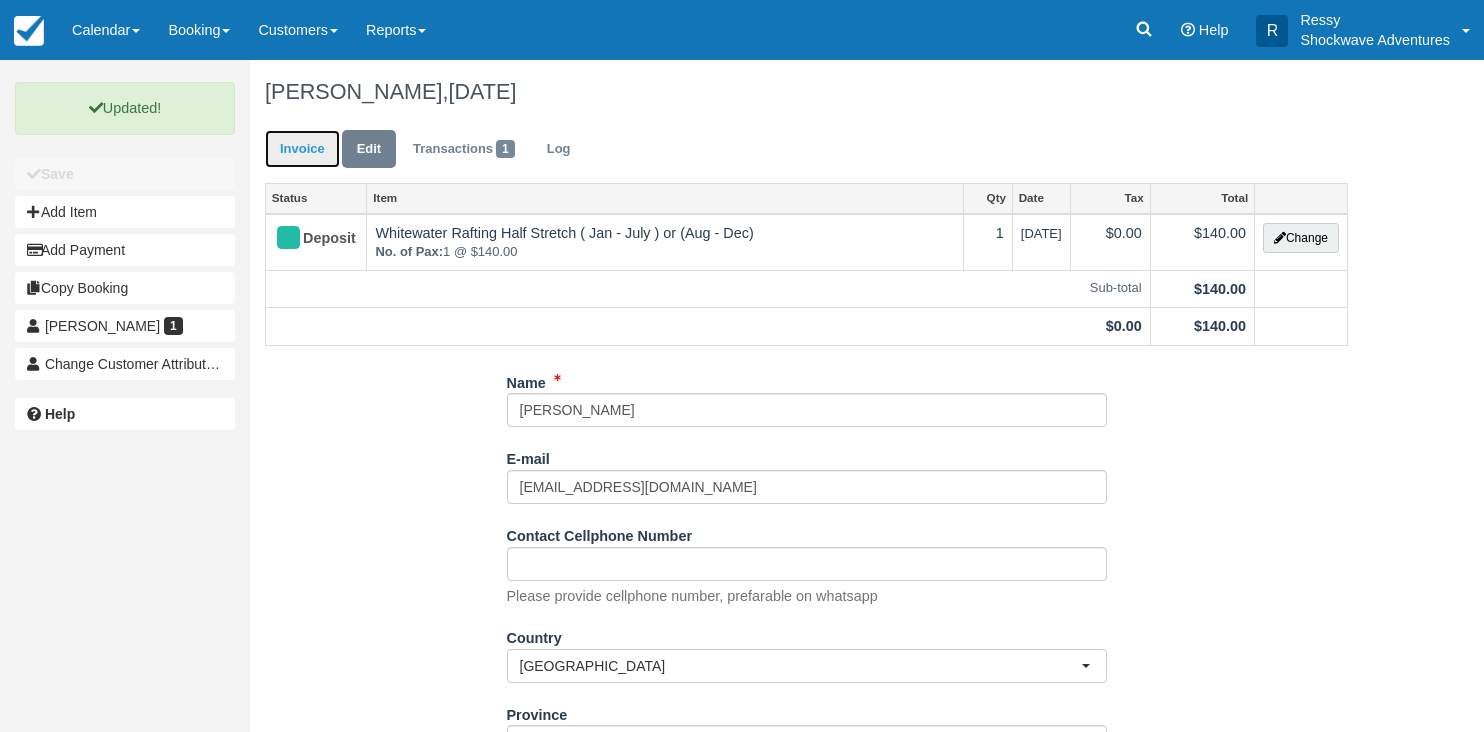 click on "Invoice" at bounding box center [302, 149] 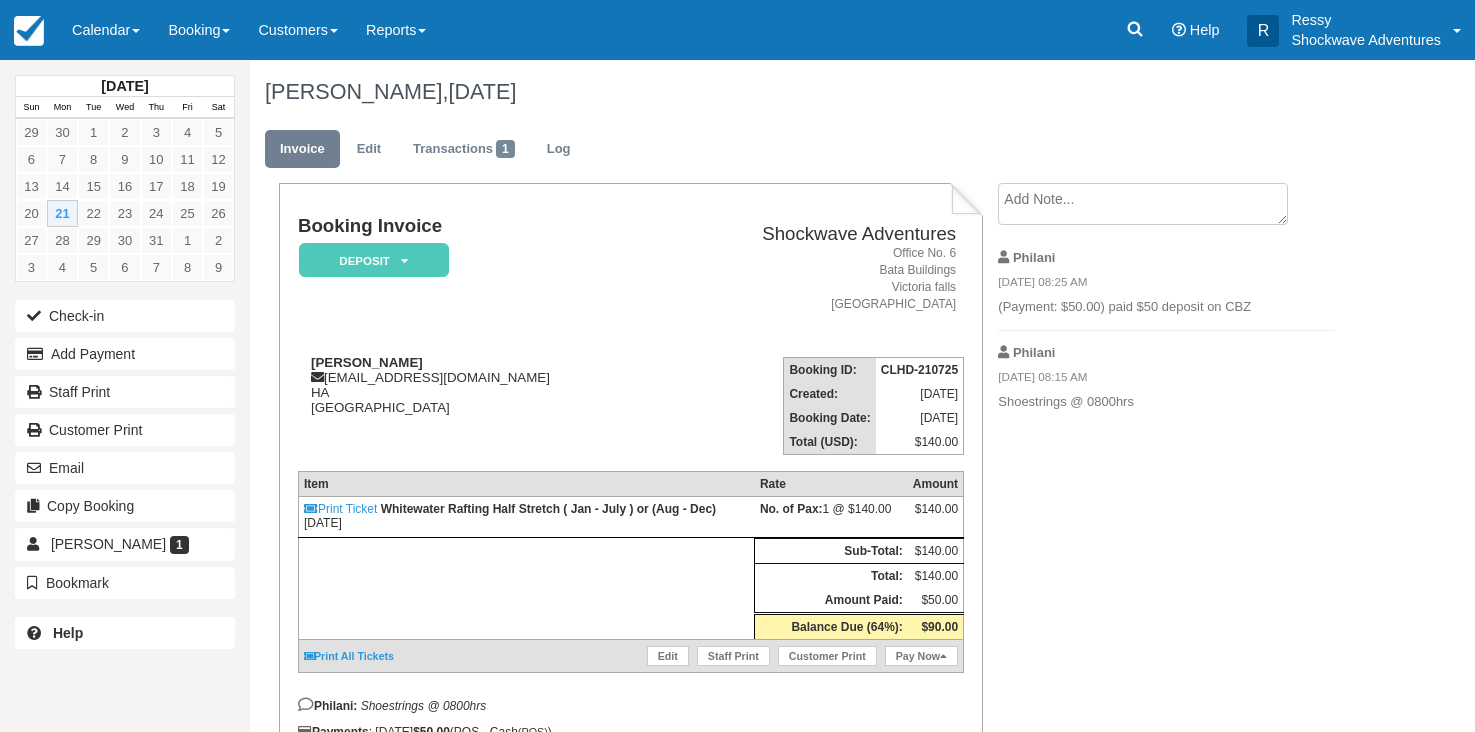 scroll, scrollTop: 0, scrollLeft: 0, axis: both 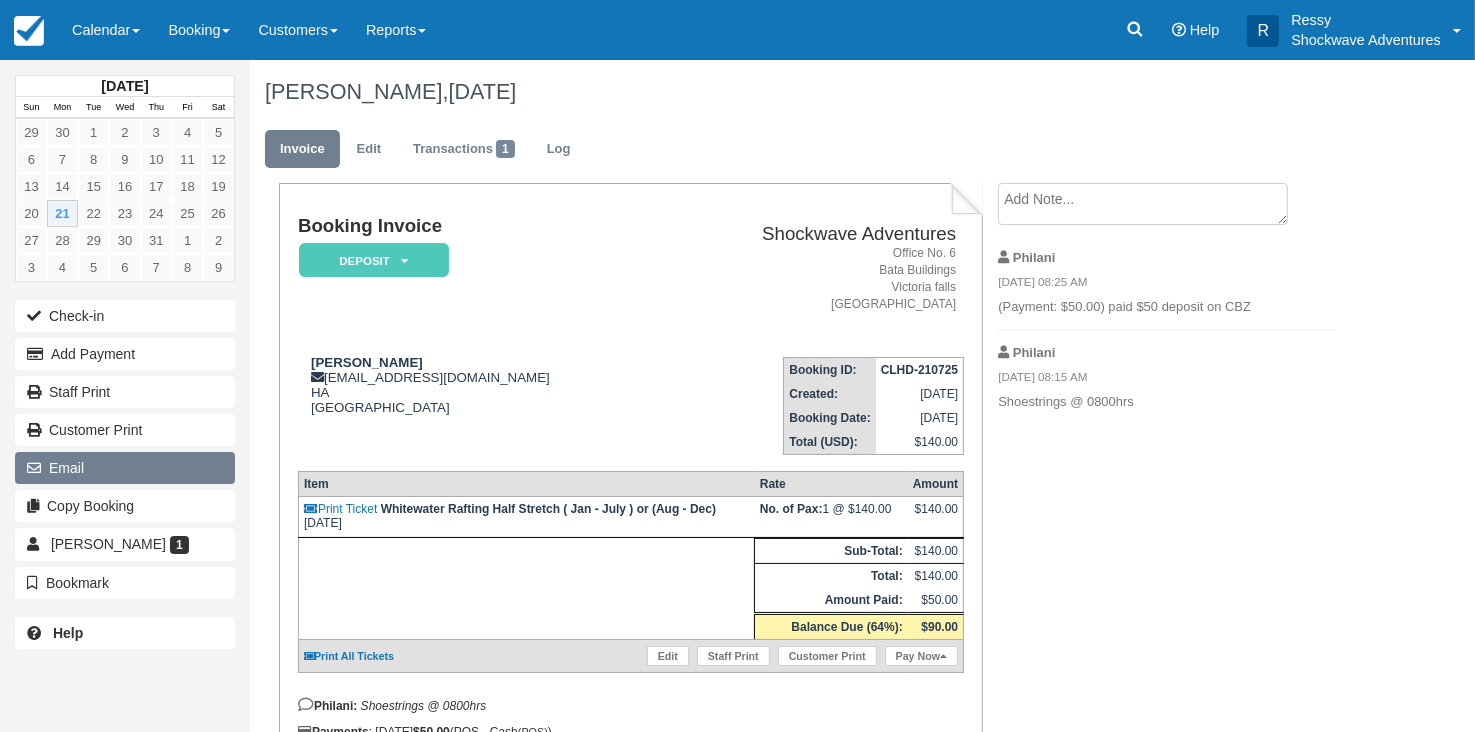 click on "Email" at bounding box center [125, 468] 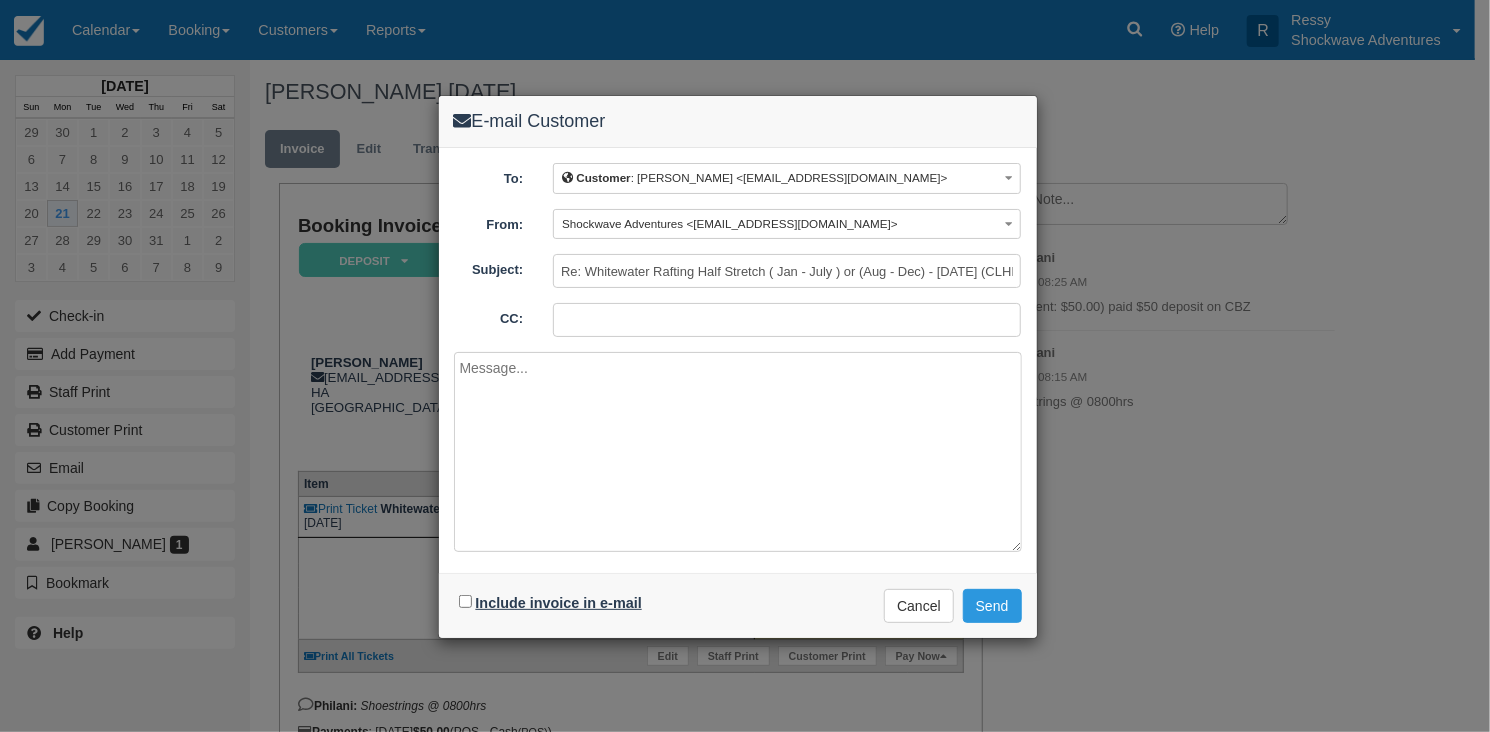 click on "Include invoice in e-mail" at bounding box center (559, 603) 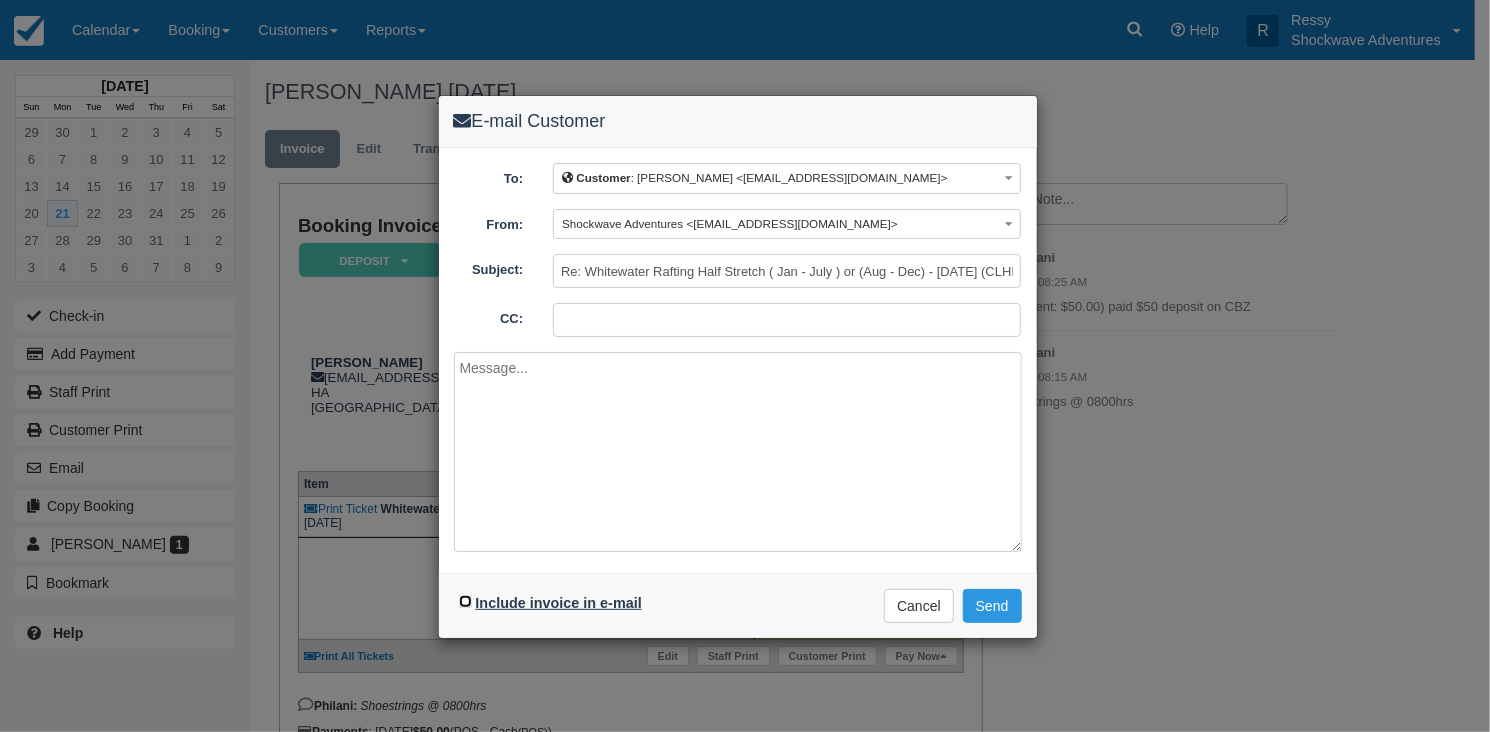 click on "Include invoice in e-mail" at bounding box center [465, 601] 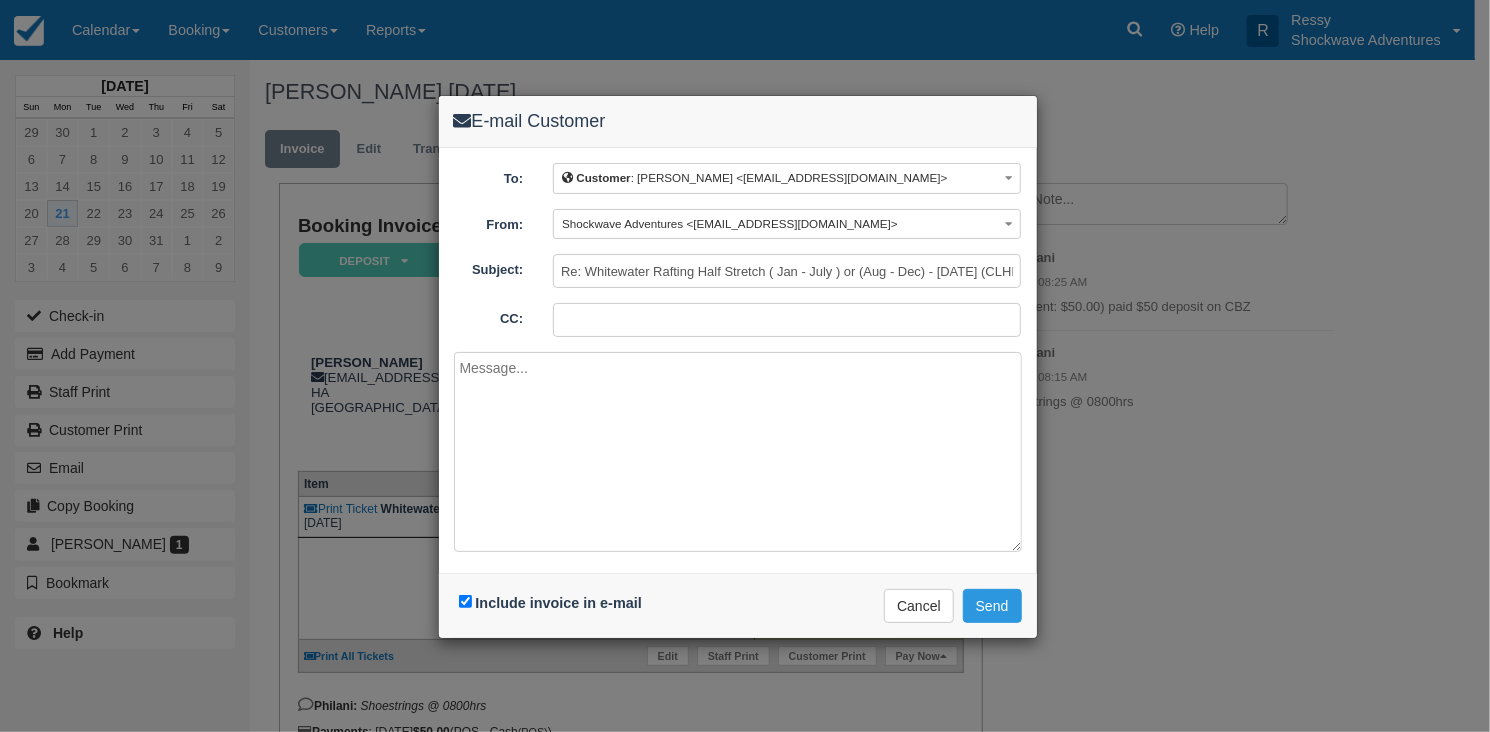 click at bounding box center (738, 452) 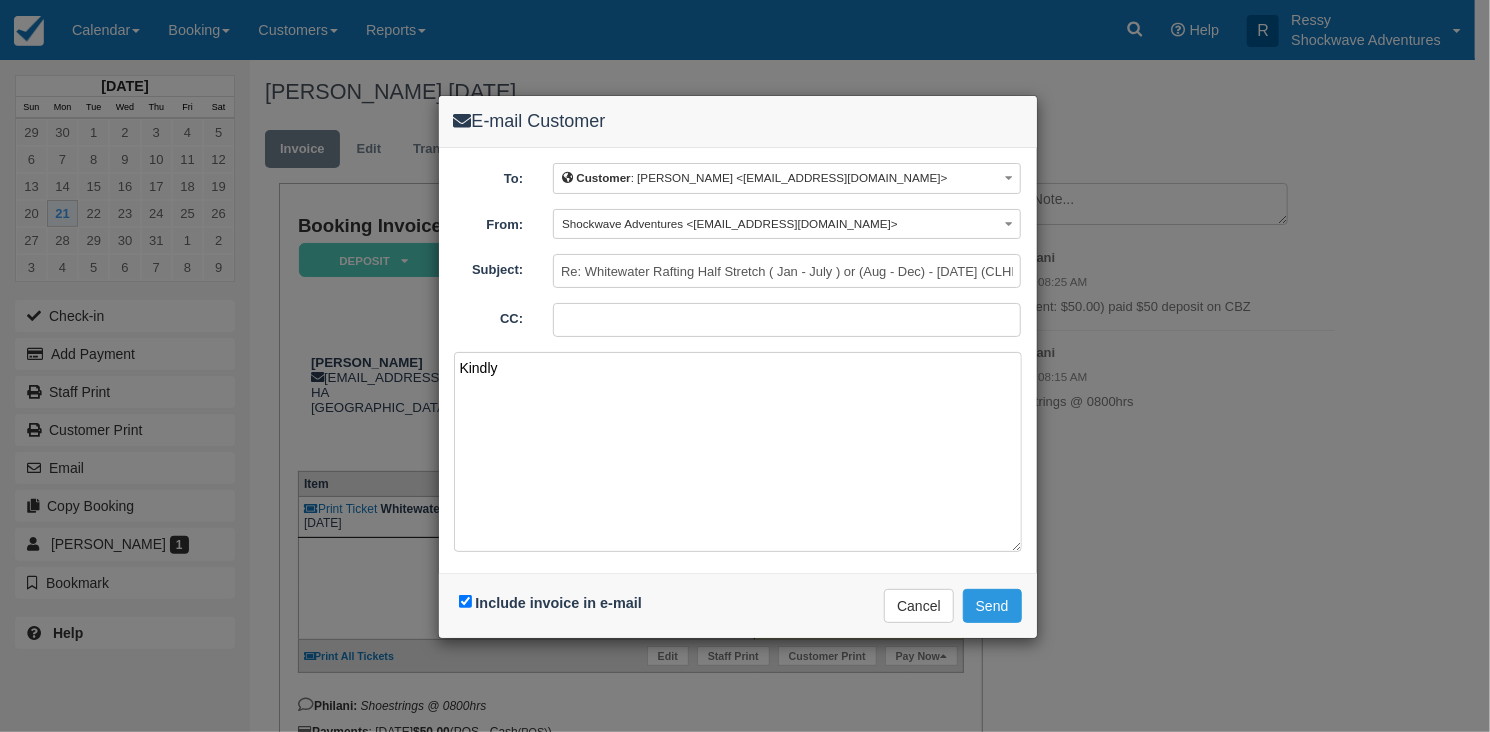 type on "Kindly" 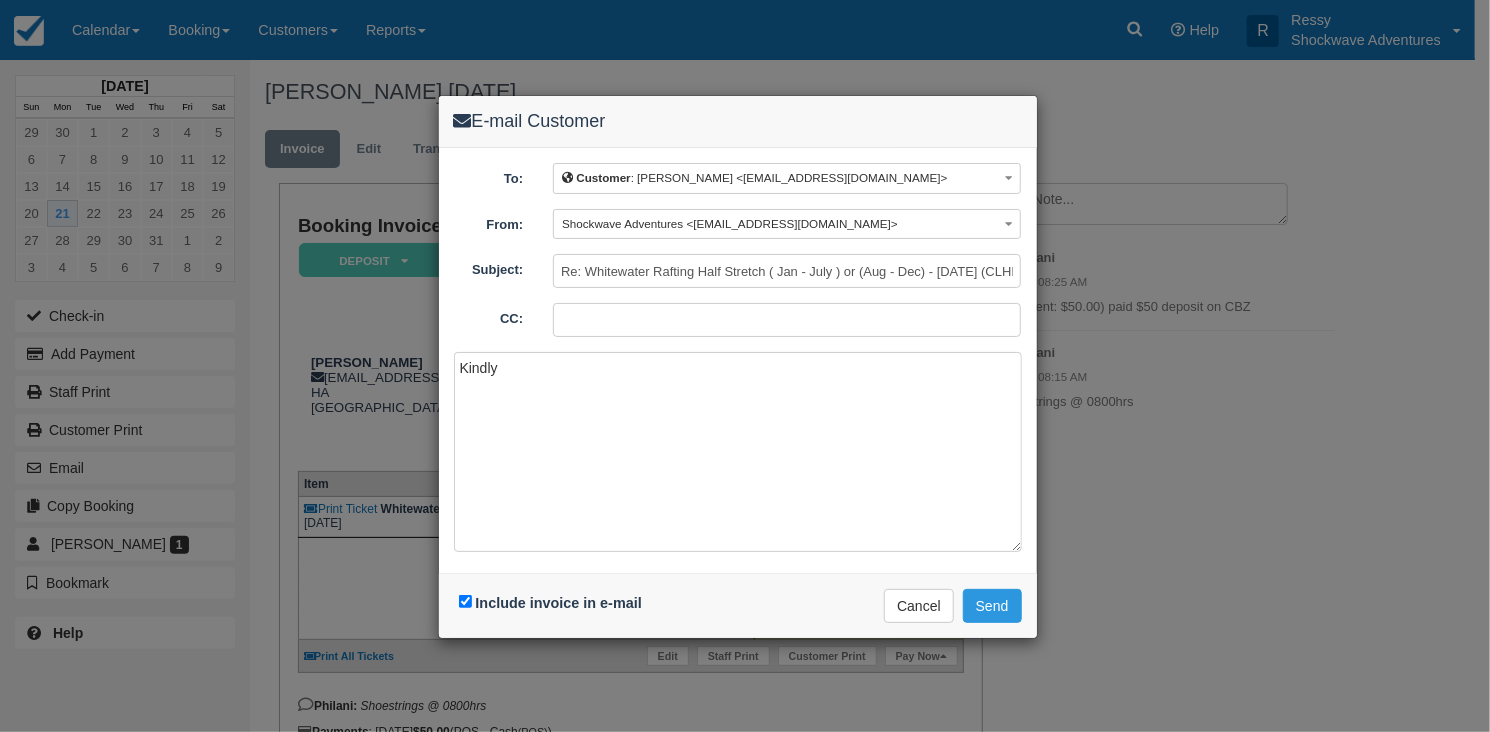 click on "E-mail Customer
To:
Customer : [PERSON_NAME] <[EMAIL_ADDRESS][DOMAIN_NAME]>
Customer : [PERSON_NAME] <[EMAIL_ADDRESS][DOMAIN_NAME]>  Custom Recipient Edit Recipient  Staff Bonis Helicopters Helicopters <[EMAIL_ADDRESS][DOMAIN_NAME]> [PERSON_NAME] <[EMAIL_ADDRESS][DOMAIN_NAME]> [PERSON_NAME] <[EMAIL_ADDRESS][DOMAIN_NAME]> Resistance Moyo <[EMAIL_ADDRESS][DOMAIN_NAME]>
From:
Shockwave Adventures <[EMAIL_ADDRESS][DOMAIN_NAME]>
Shockwave Adventures <[EMAIL_ADDRESS][DOMAIN_NAME]> Ressy <[EMAIL_ADDRESS][DOMAIN_NAME]>
Subject:
Re: Whitewater Rafting Half Stretch ( Jan - July ) or (Aug - Dec) - [DATE] (CLHD-210725)
CC:
Kindly" at bounding box center [745, 366] 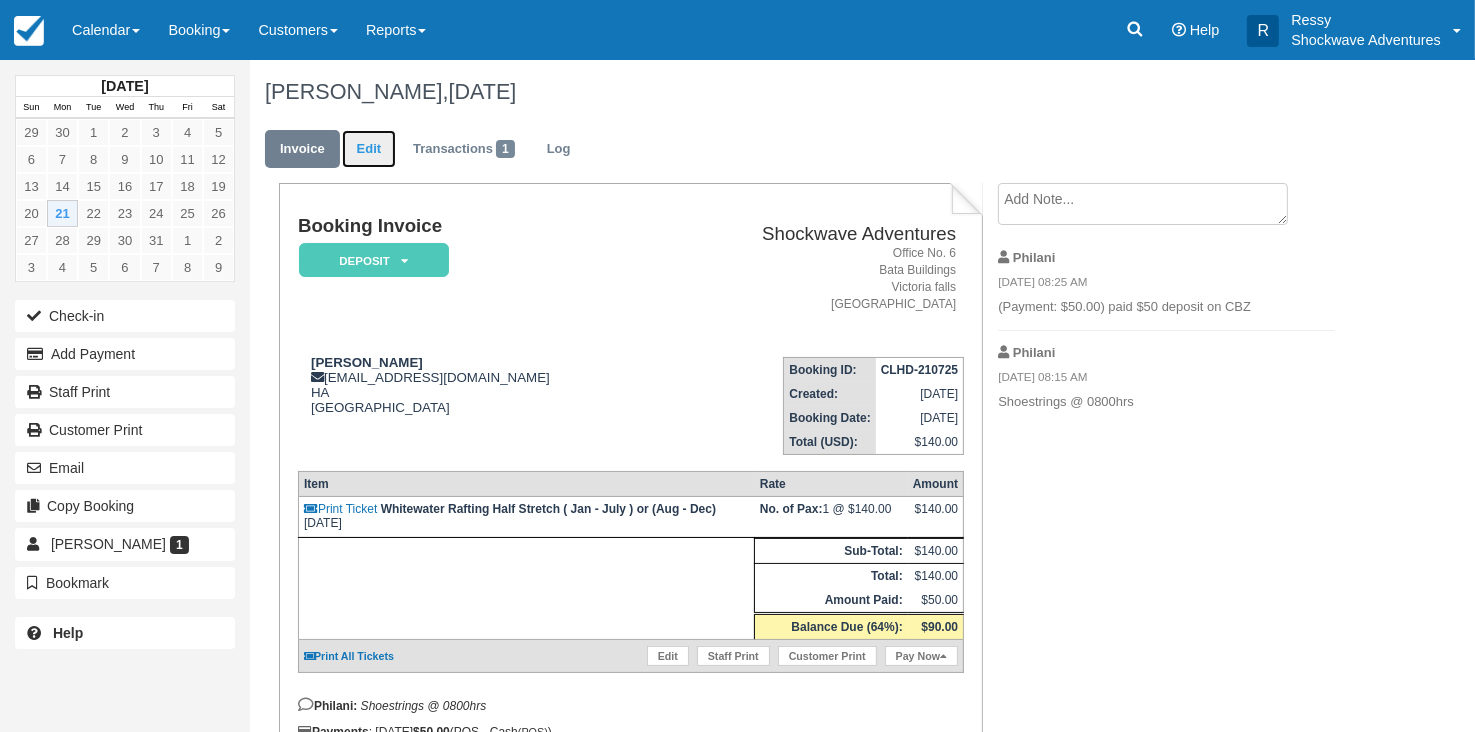 click on "Edit" at bounding box center [369, 149] 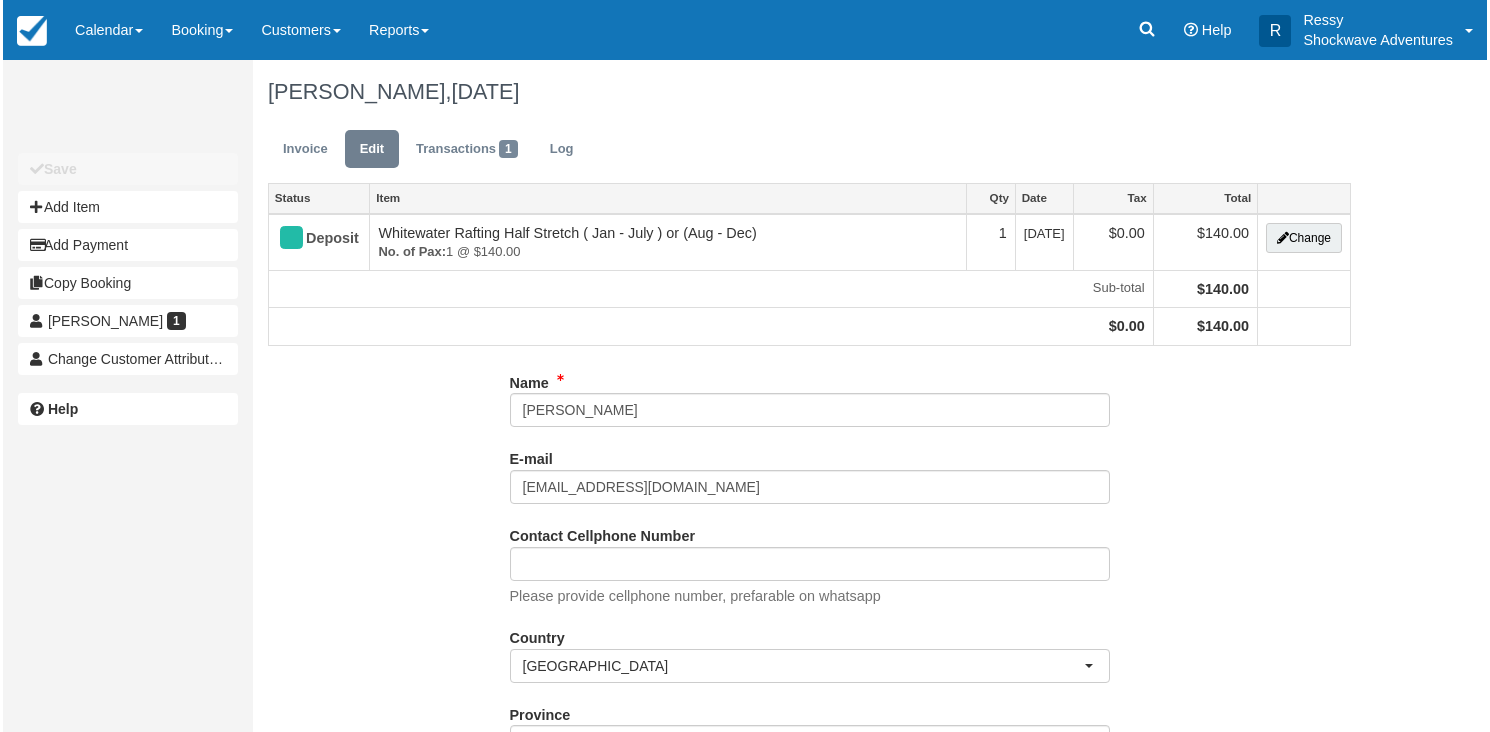 scroll, scrollTop: 0, scrollLeft: 0, axis: both 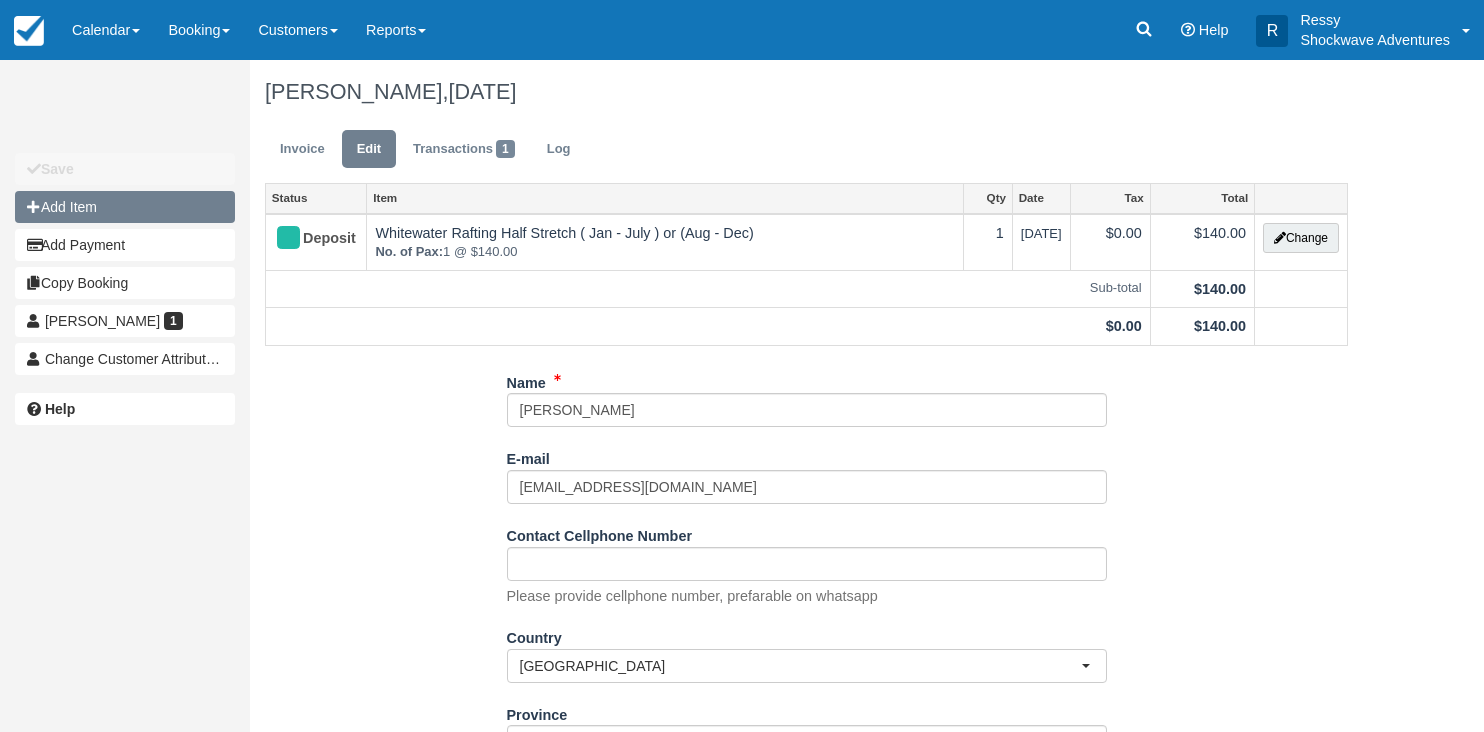 click on "Add Item" at bounding box center (125, 207) 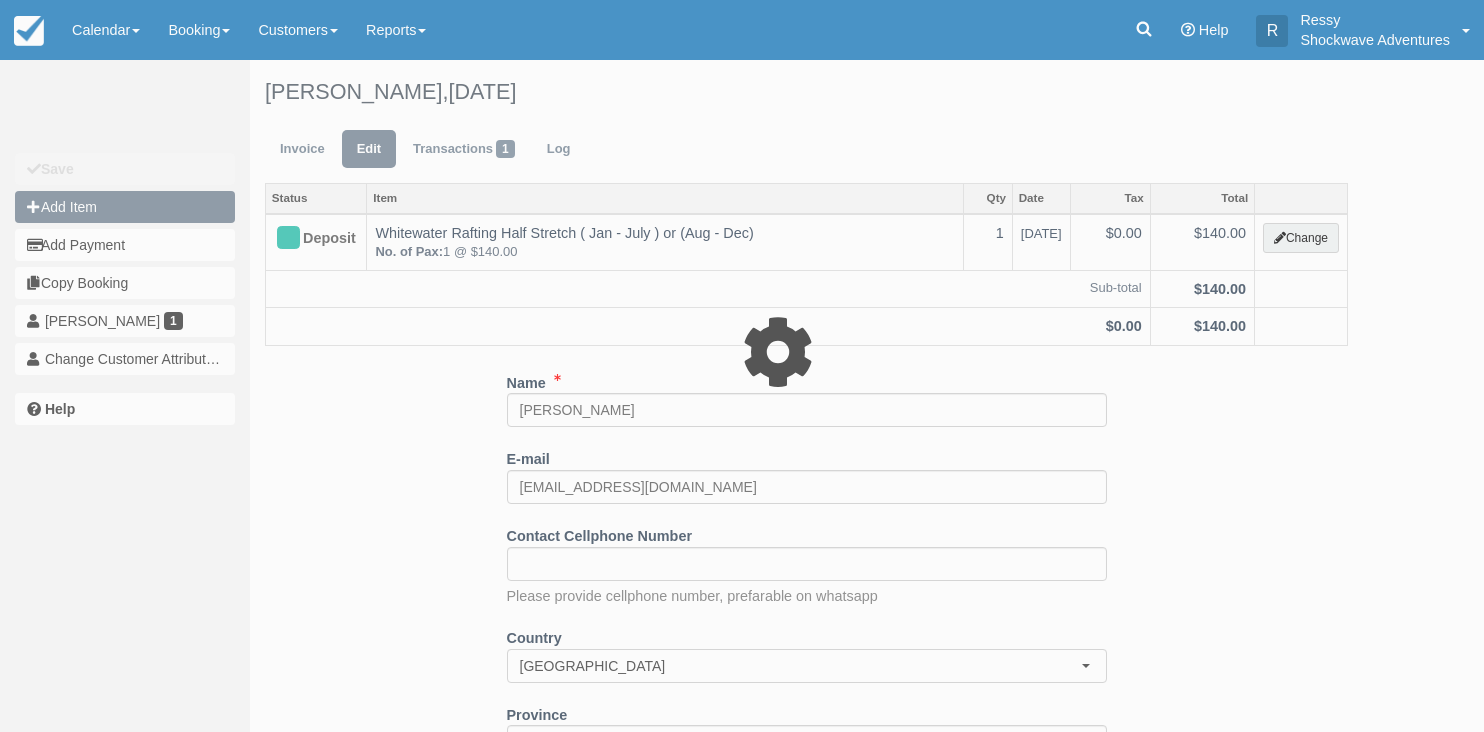type on "0.00" 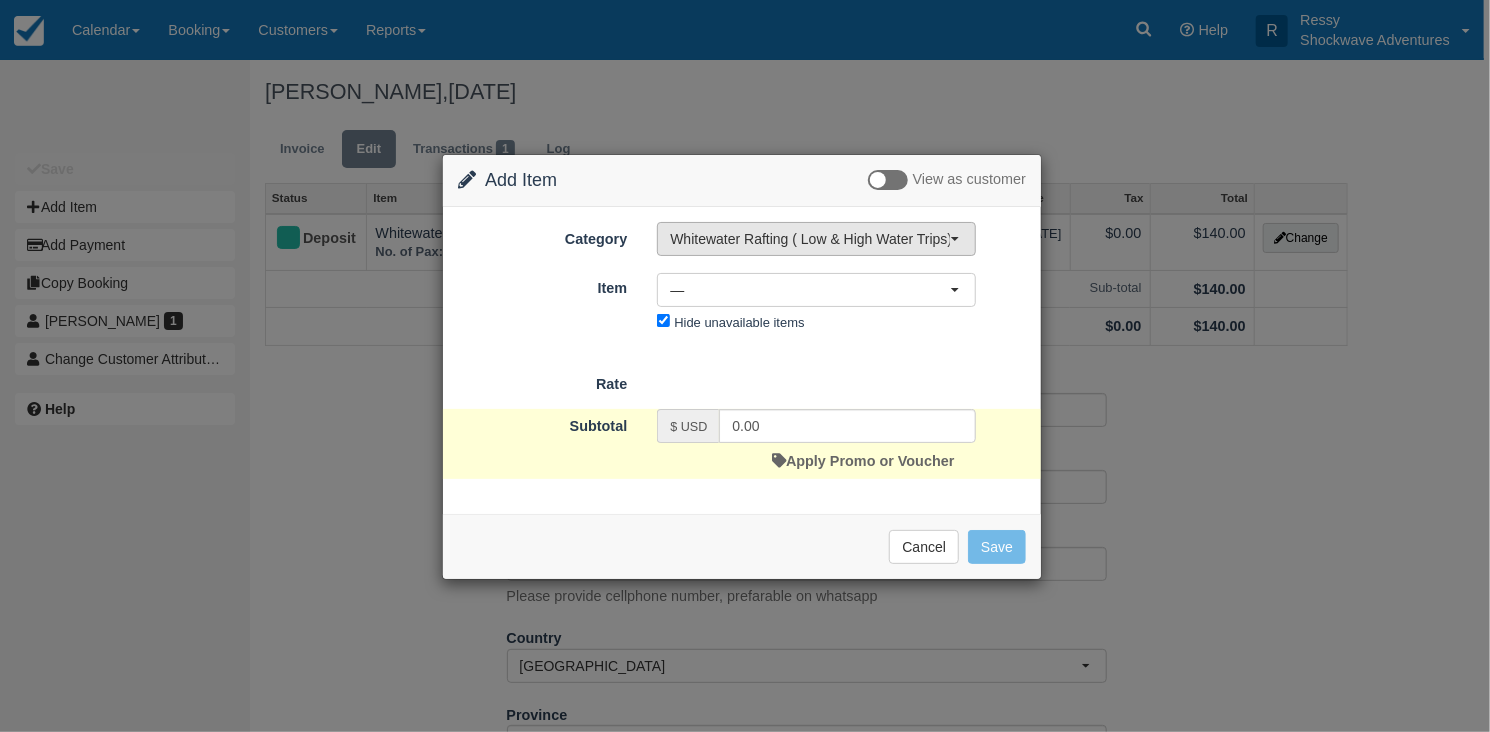 click on "Whitewater Rafting ( Low & High Water Trips)" at bounding box center (810, 239) 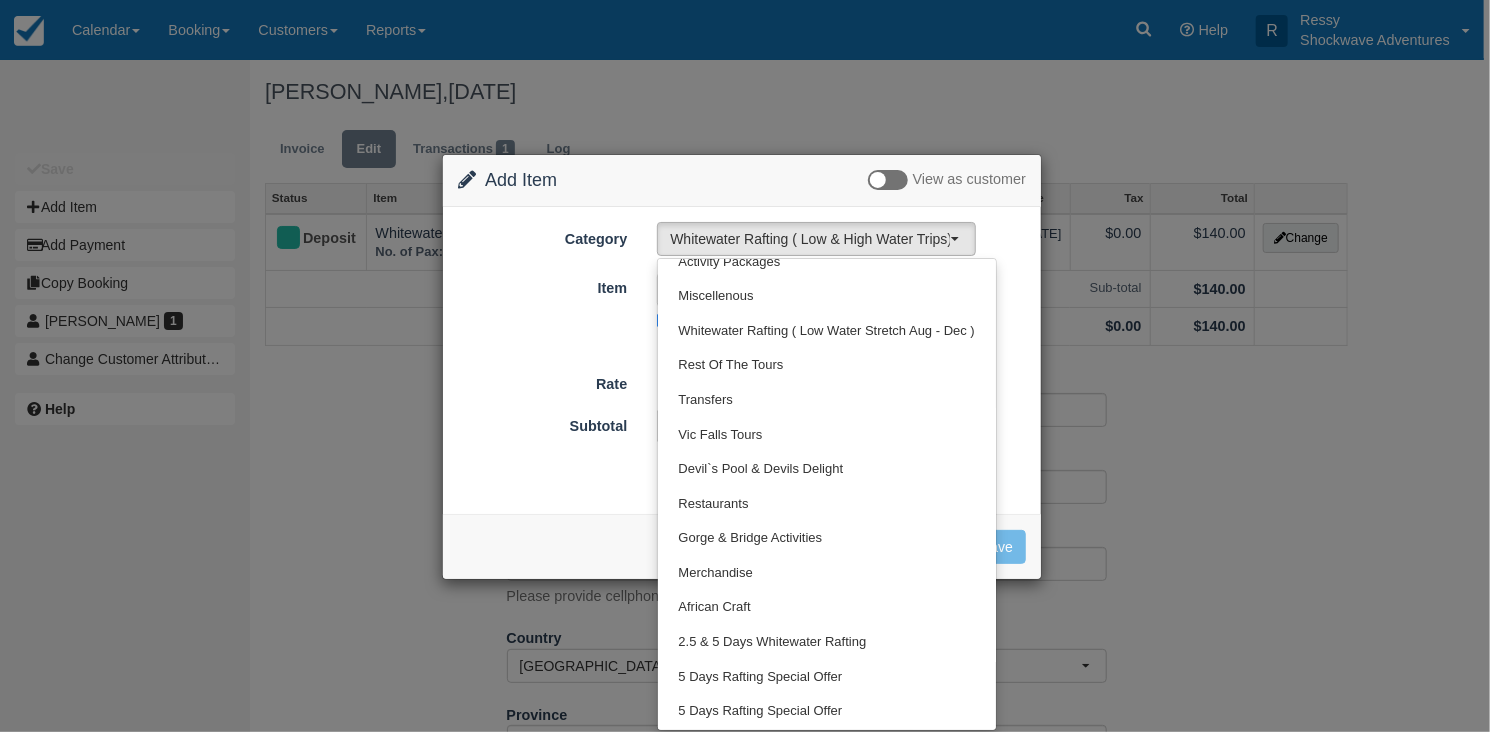 scroll, scrollTop: 373, scrollLeft: 0, axis: vertical 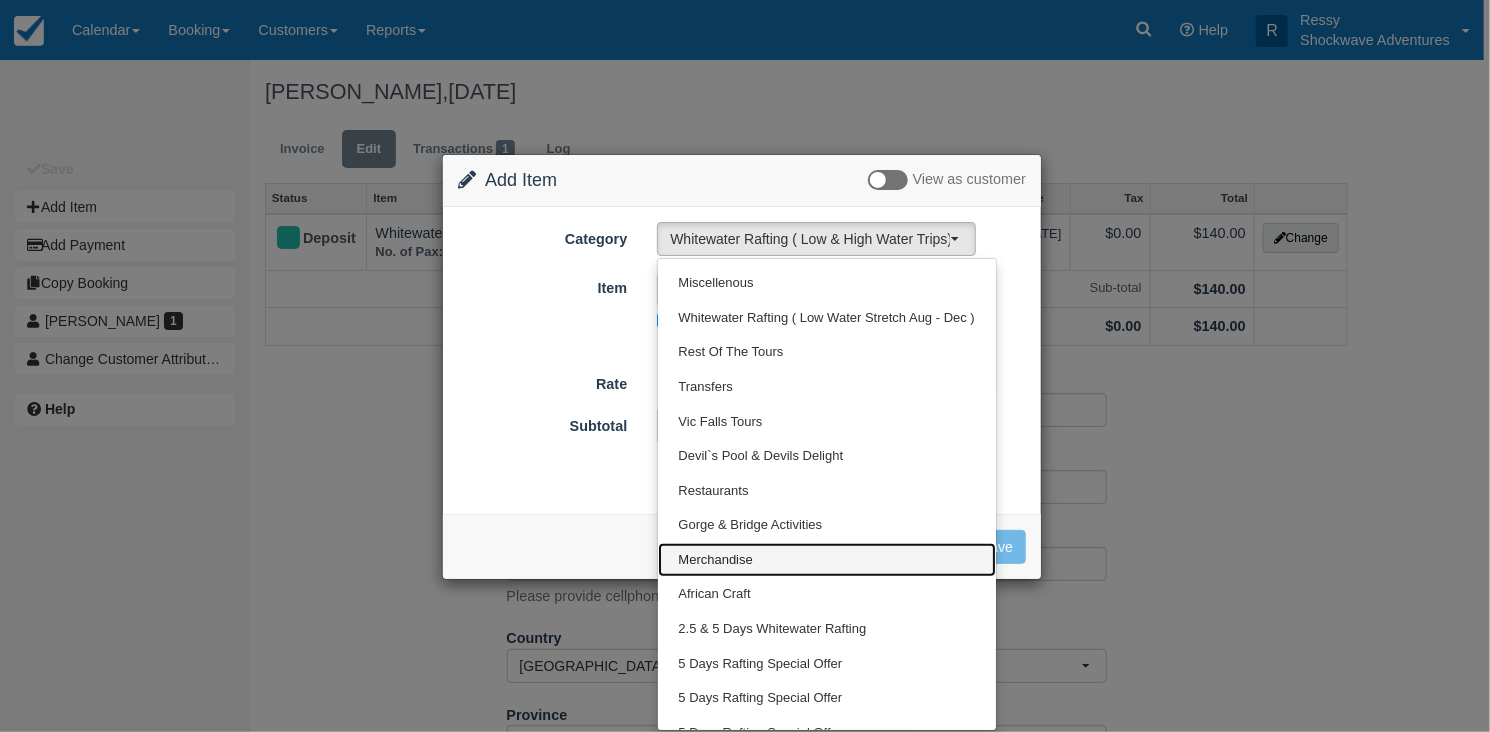 click on "Merchandise" at bounding box center [827, 560] 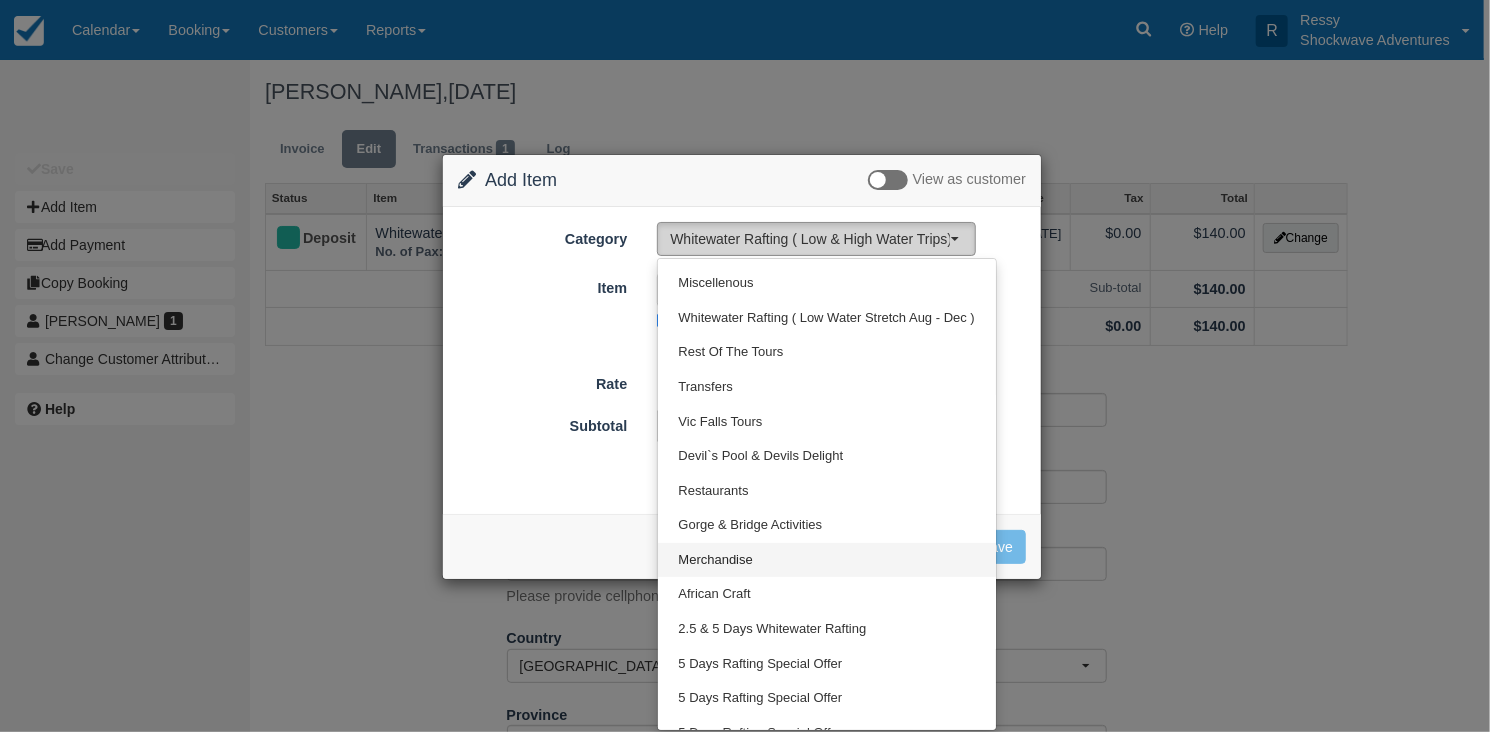 select on "31" 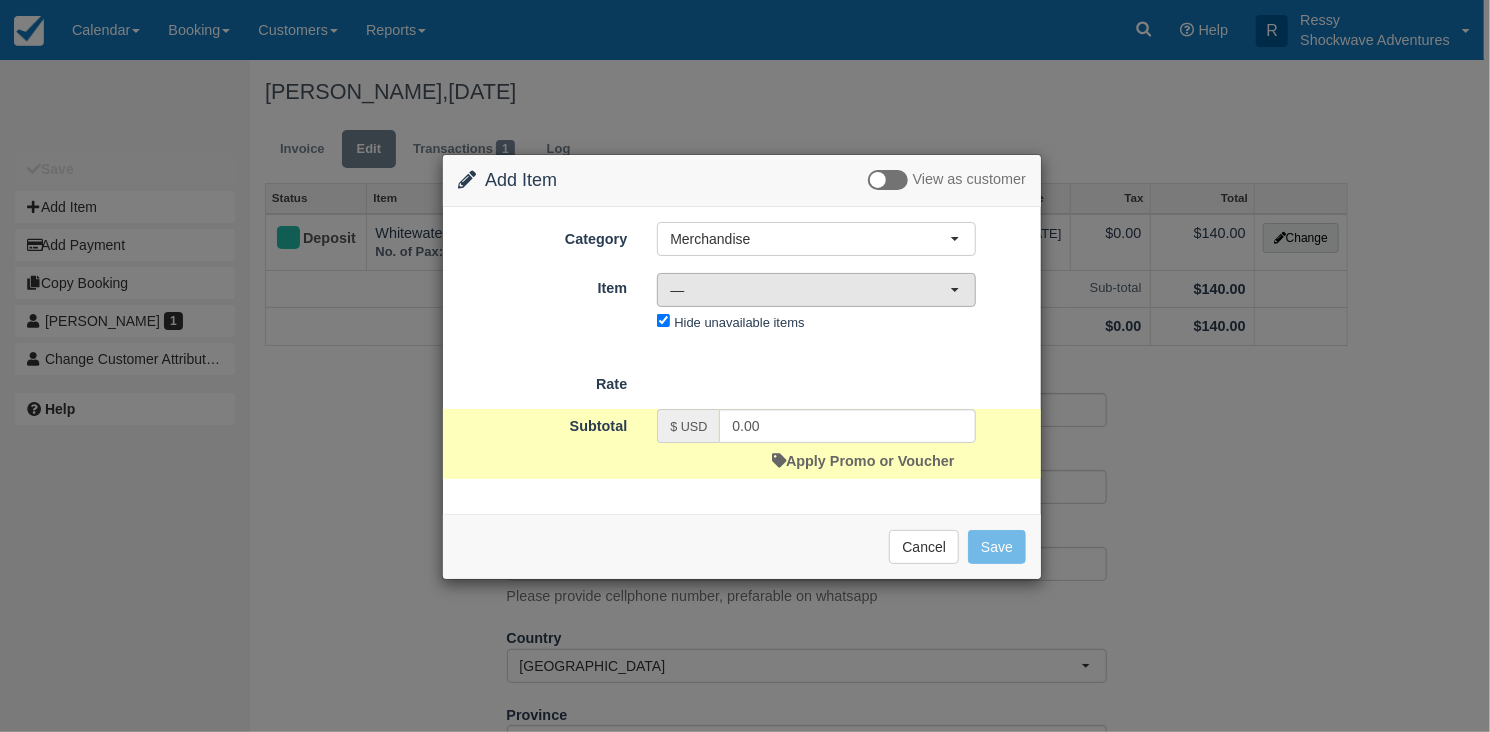 click on "—" at bounding box center (810, 290) 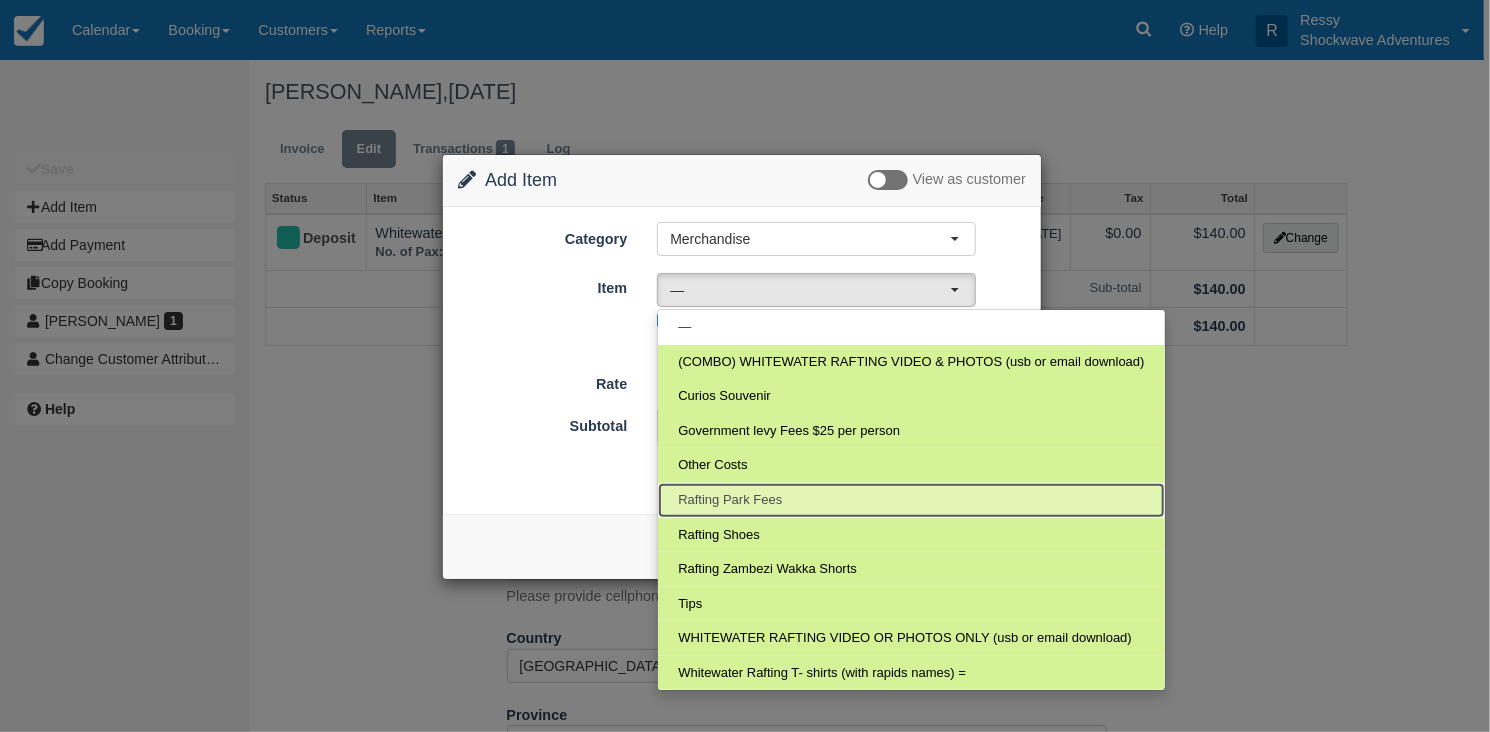 click on "Rafting Park Fees" at bounding box center (730, 500) 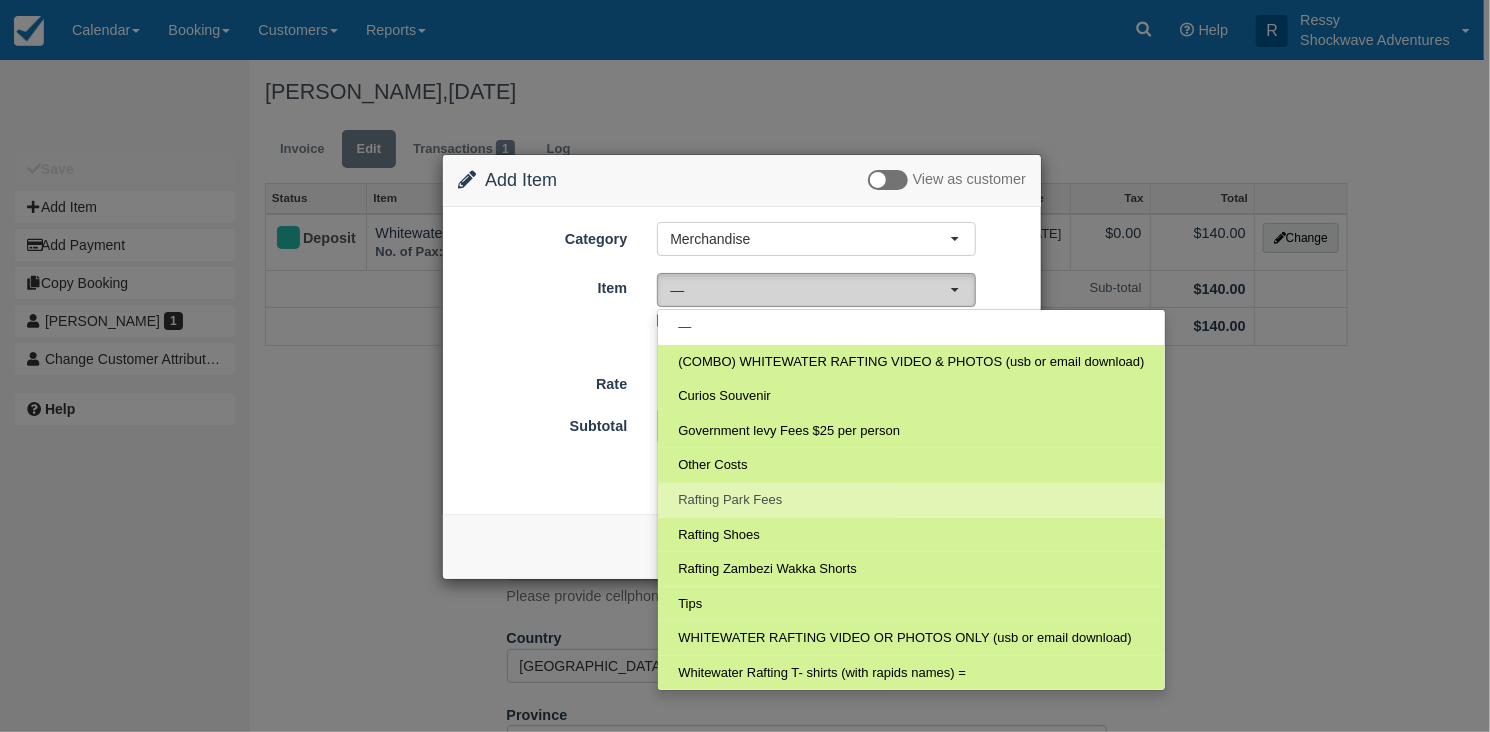 select on "115" 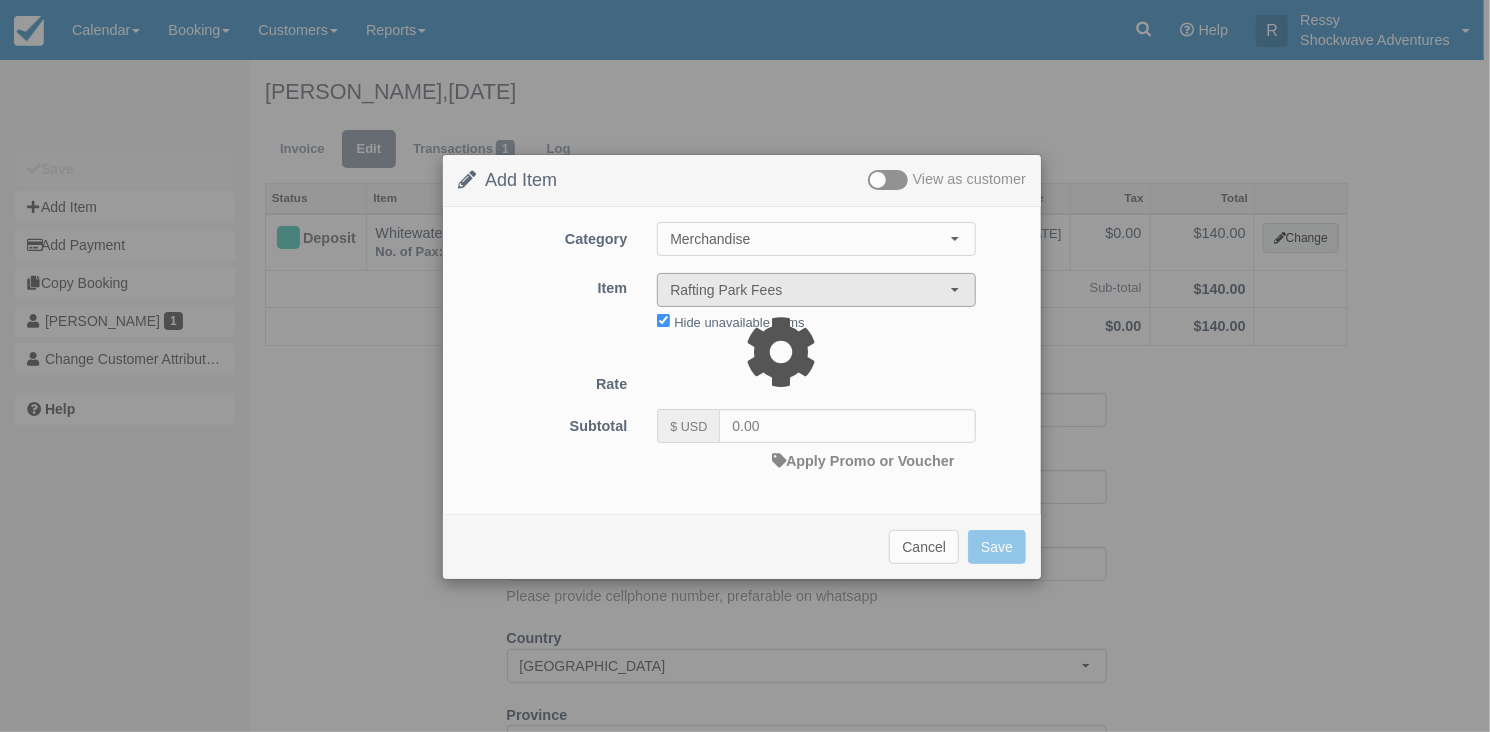type on "10.00" 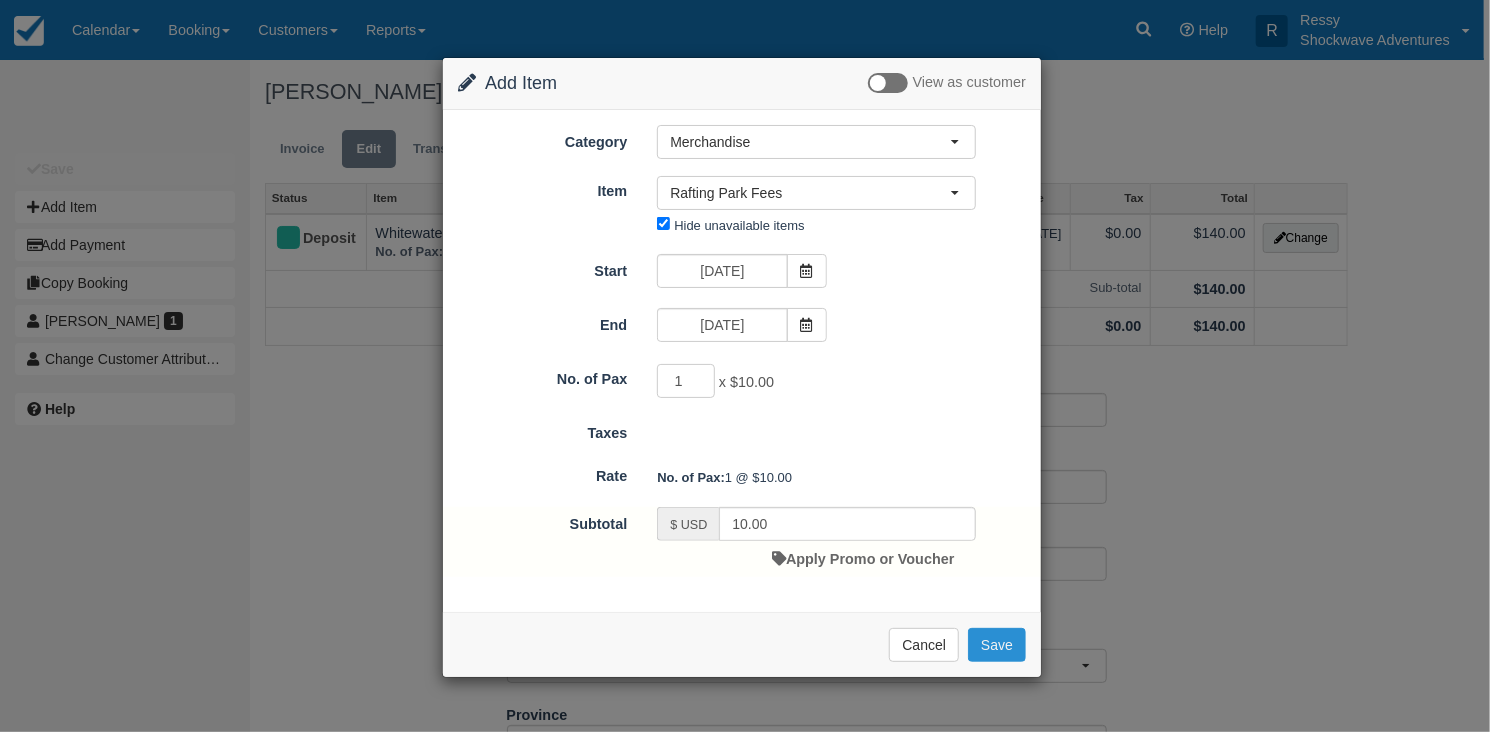 click on "Save" at bounding box center (997, 645) 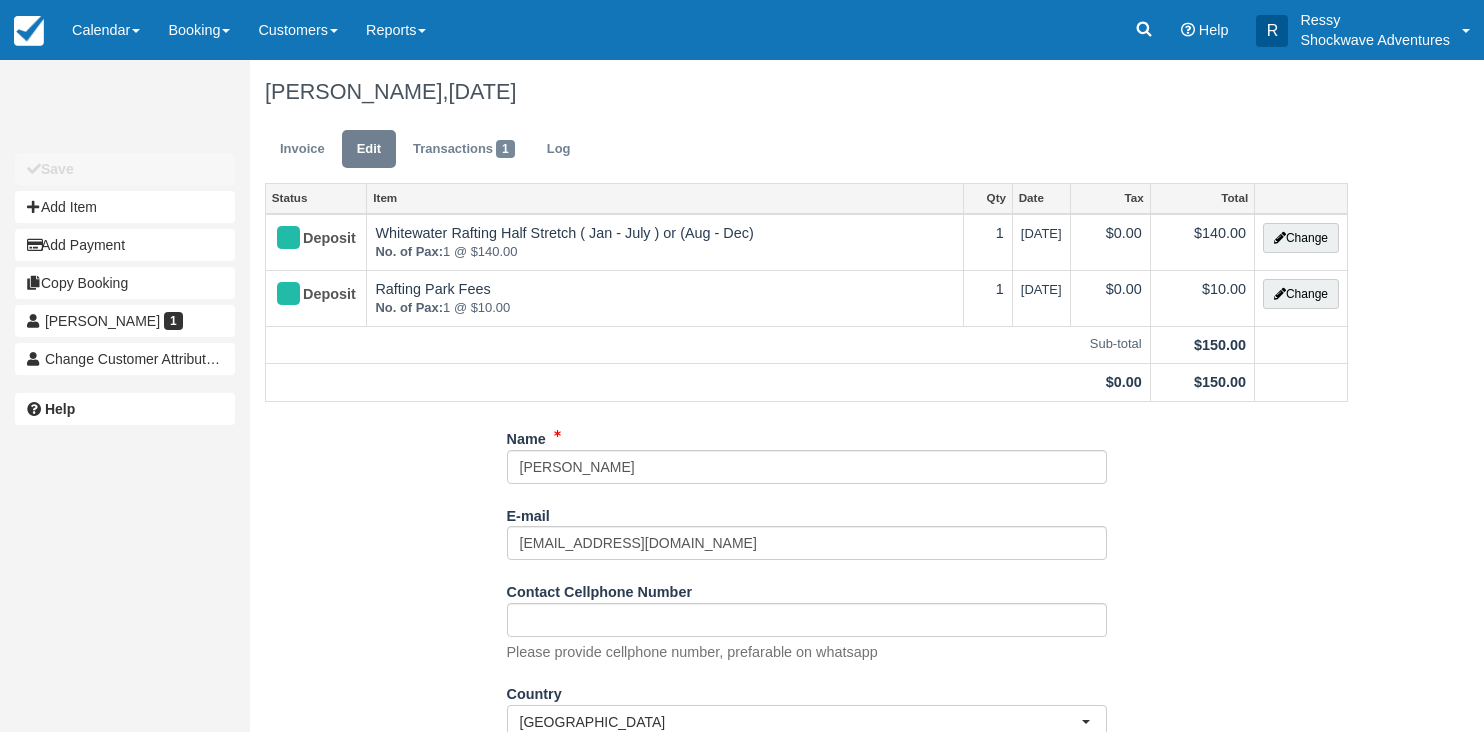 scroll, scrollTop: 0, scrollLeft: 0, axis: both 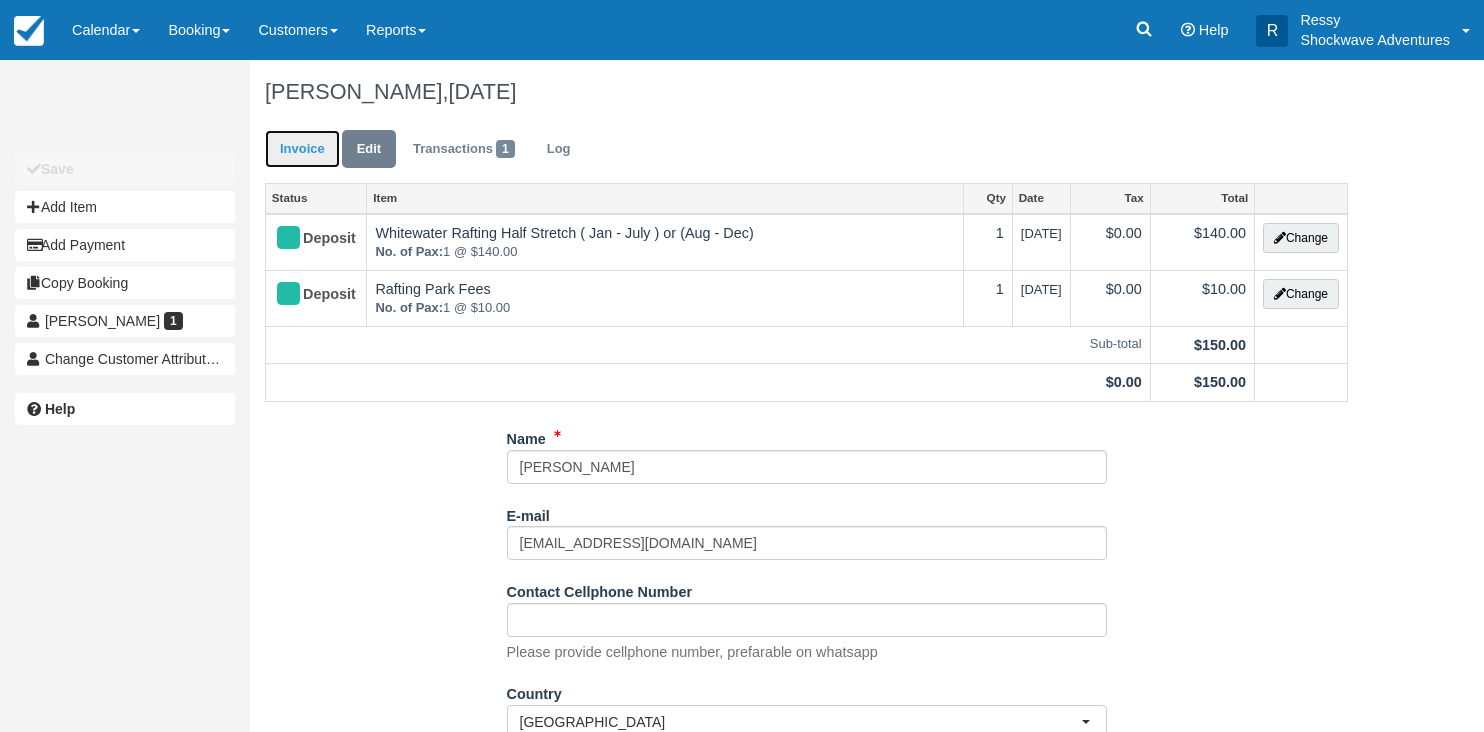 click on "Invoice" at bounding box center (302, 149) 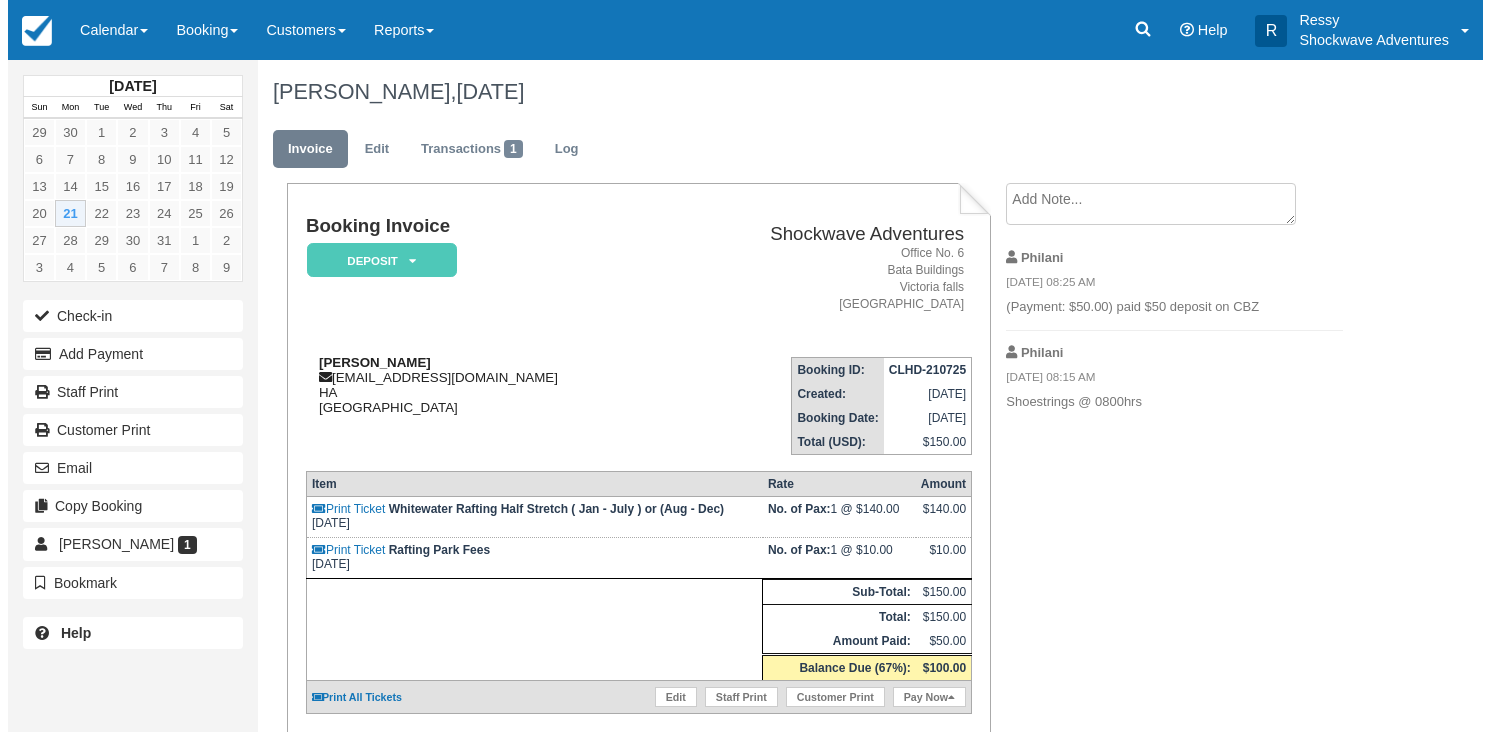 scroll, scrollTop: 0, scrollLeft: 0, axis: both 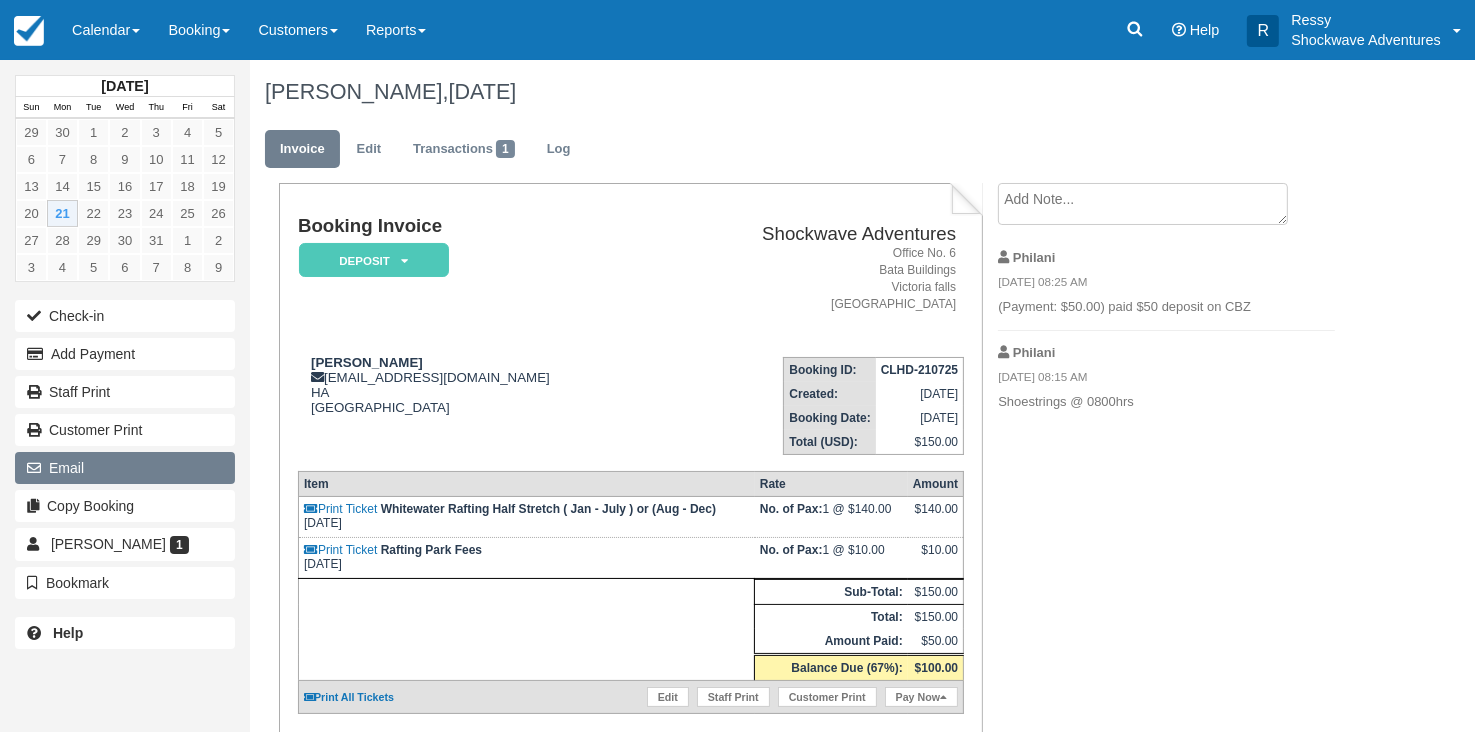 click on "Email" at bounding box center [125, 468] 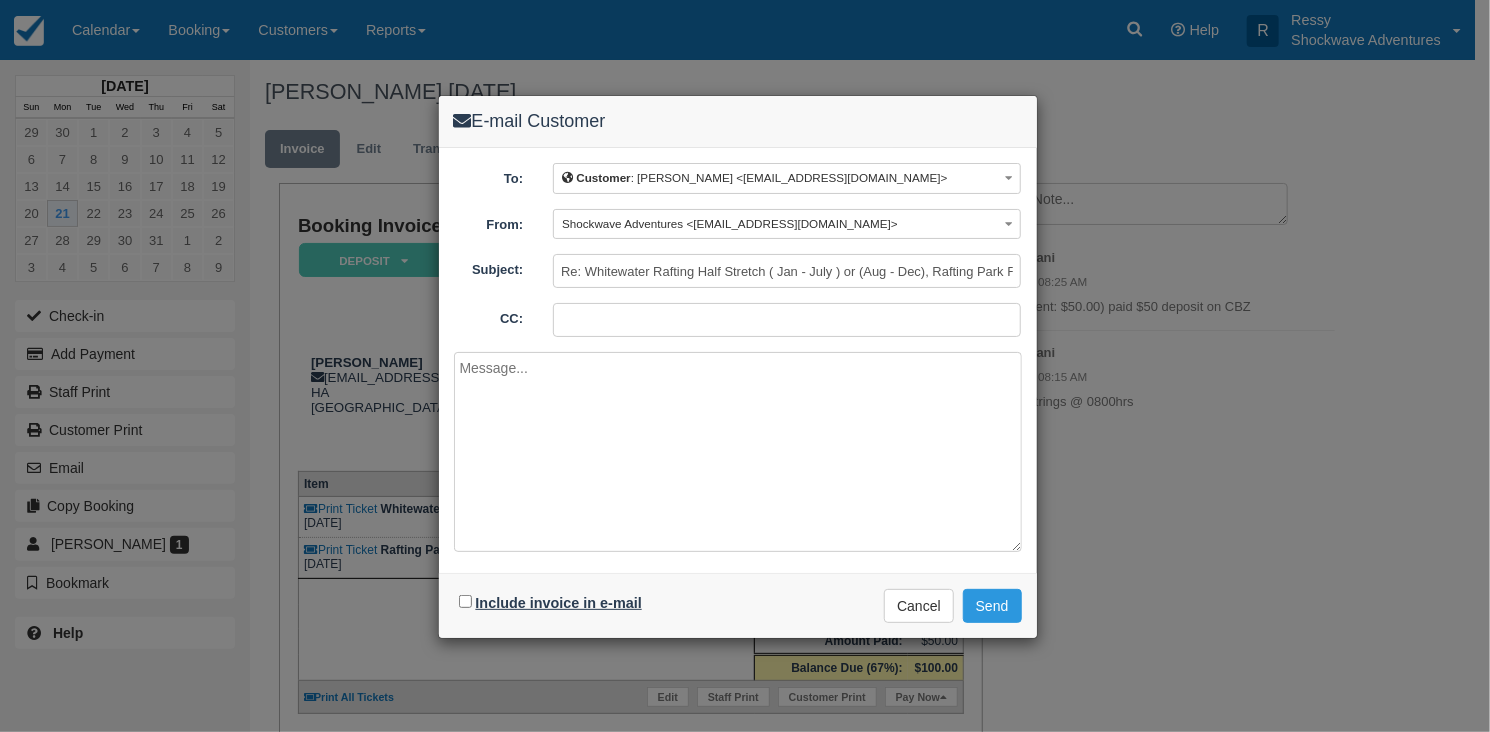 click on "Include invoice in e-mail" at bounding box center (559, 603) 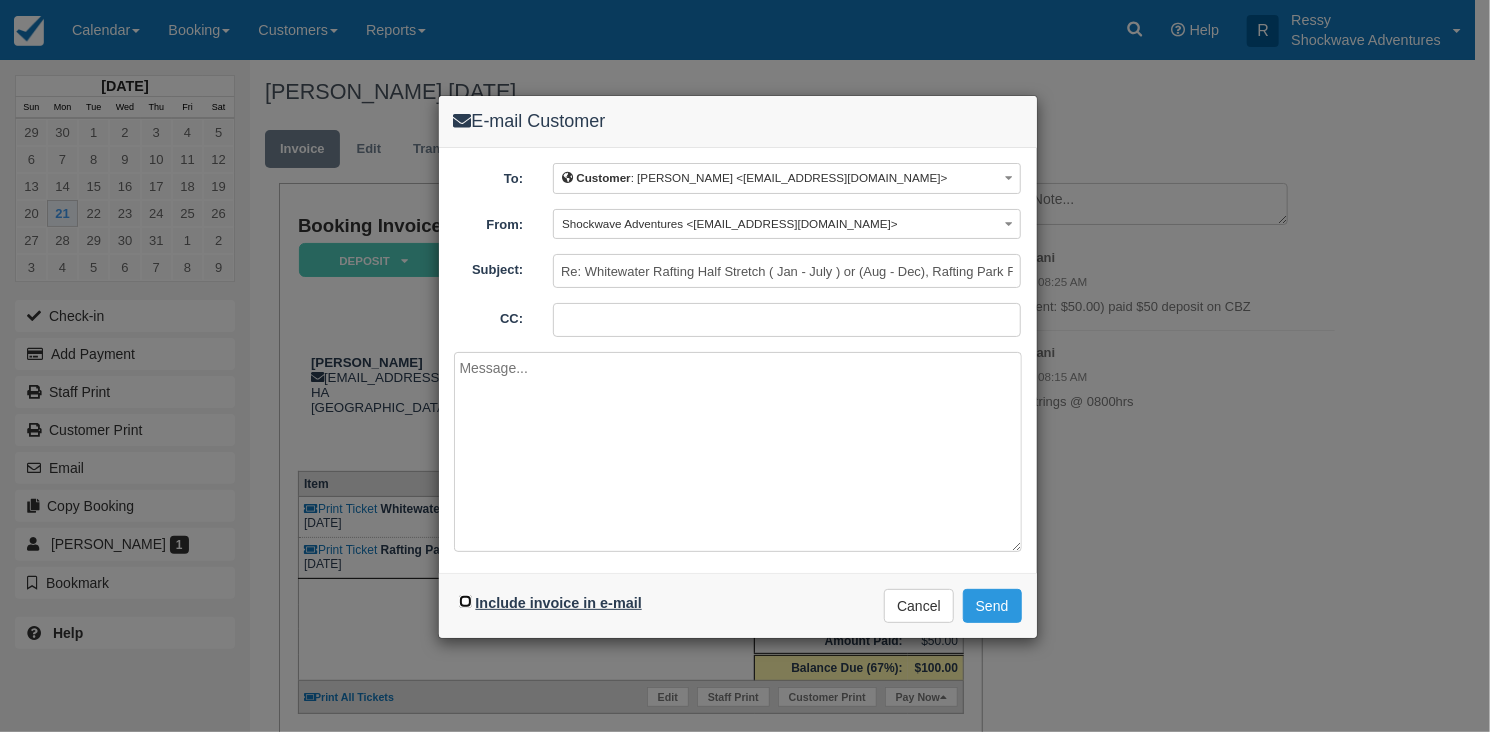 click on "Include invoice in e-mail" at bounding box center [465, 601] 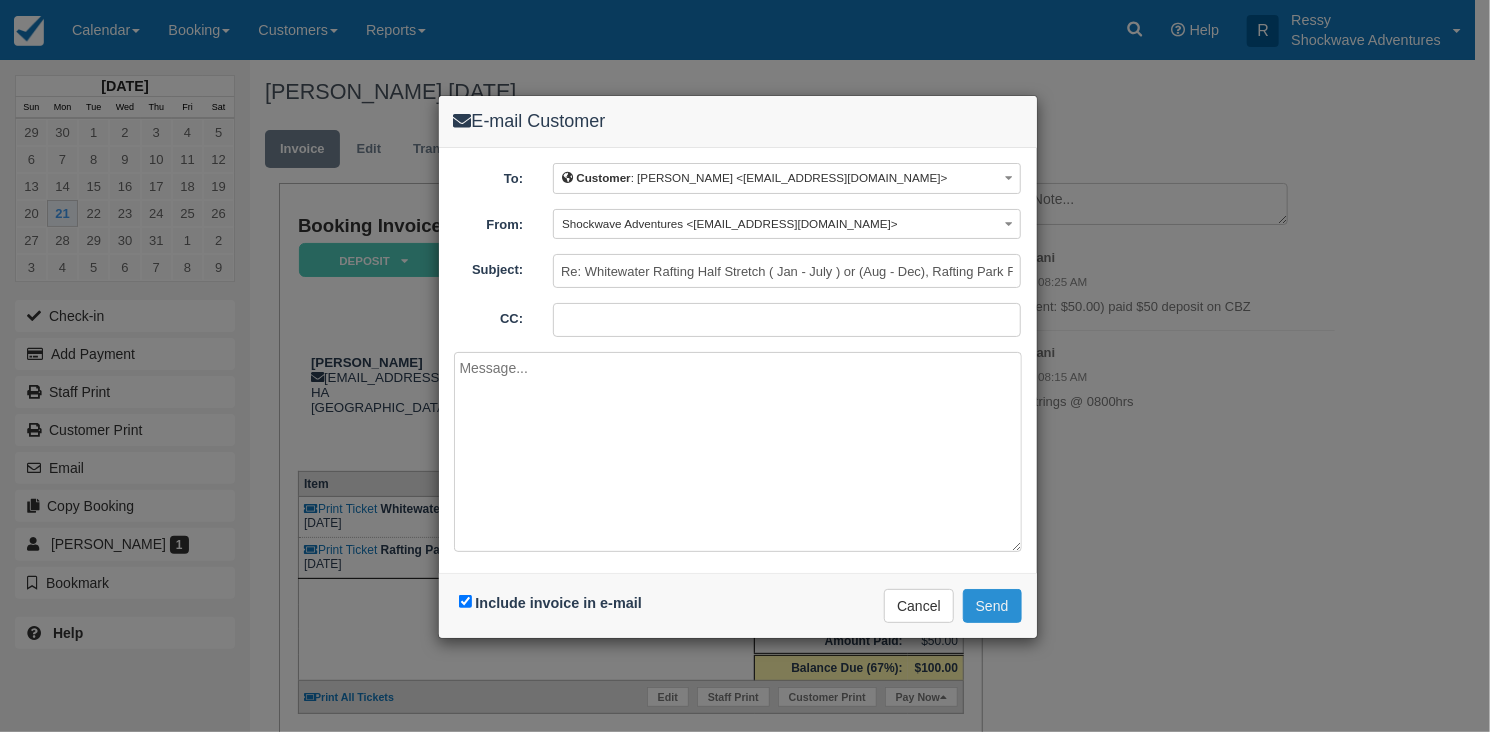 click on "Send" at bounding box center [992, 606] 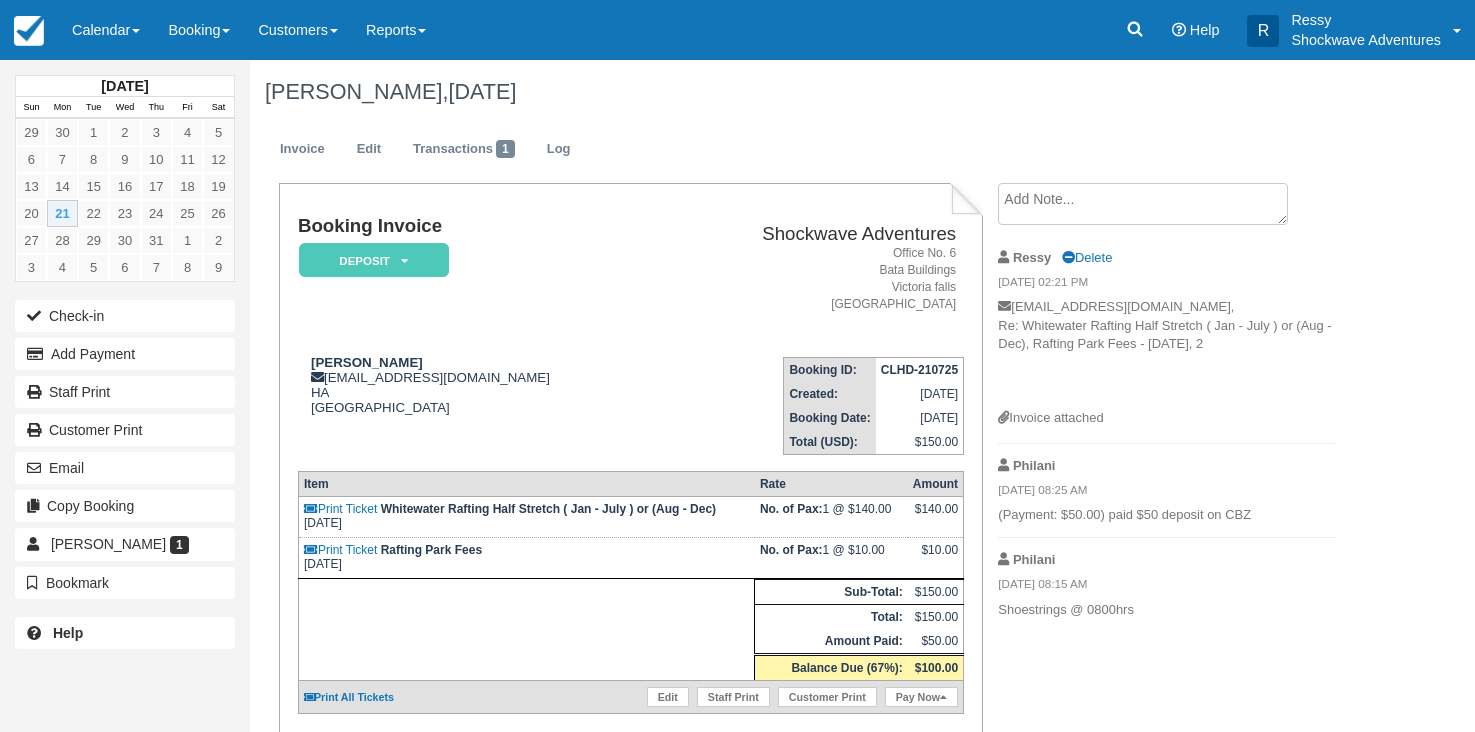 scroll, scrollTop: 0, scrollLeft: 0, axis: both 